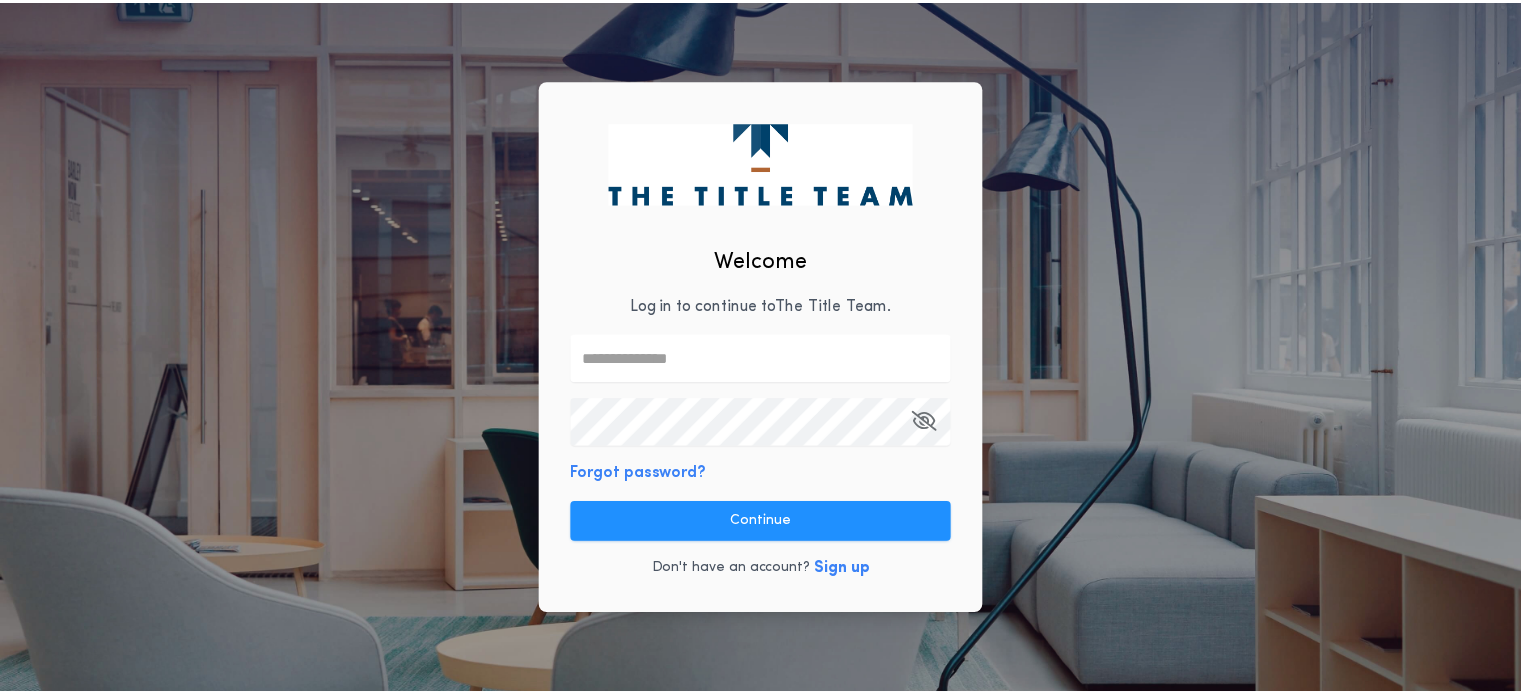 scroll, scrollTop: 0, scrollLeft: 0, axis: both 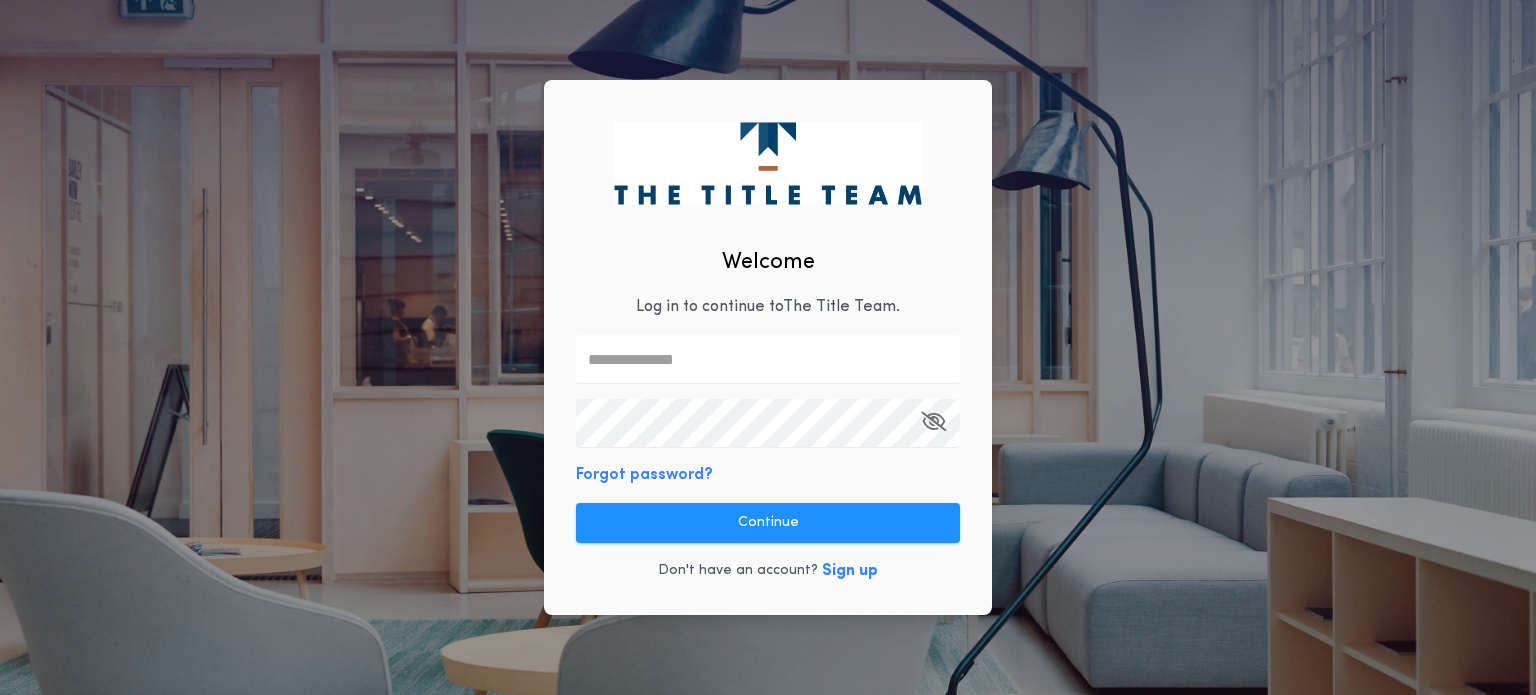 click at bounding box center (768, 359) 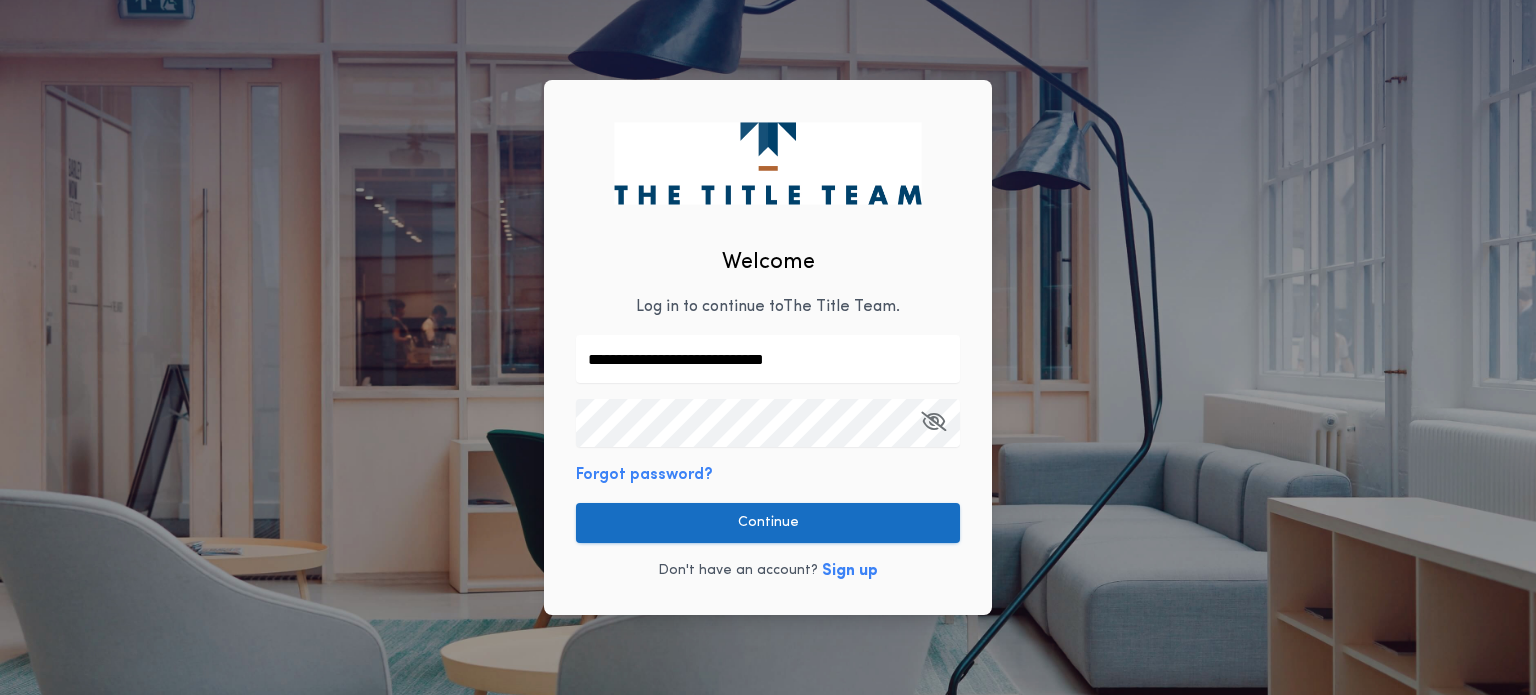 click on "Continue" at bounding box center (768, 523) 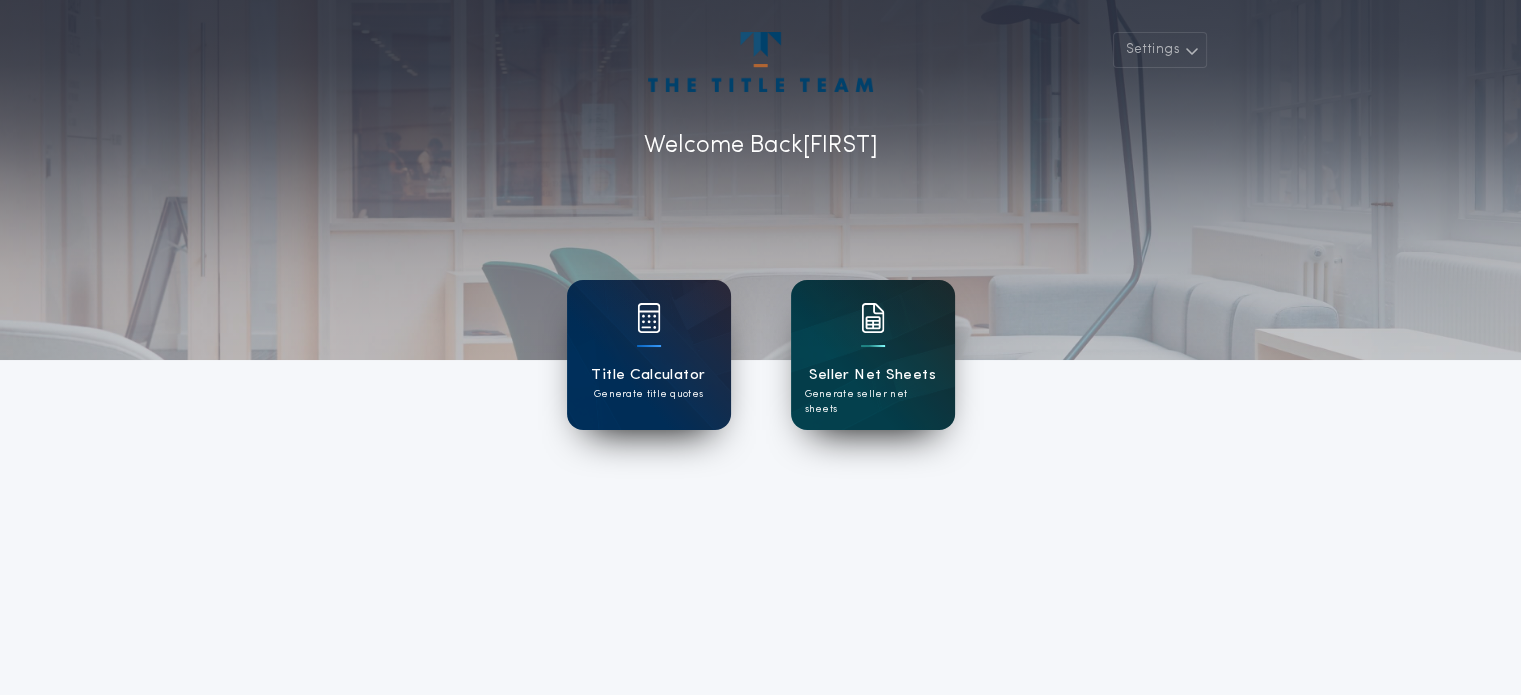 click on "Seller Net Sheets" at bounding box center (872, 375) 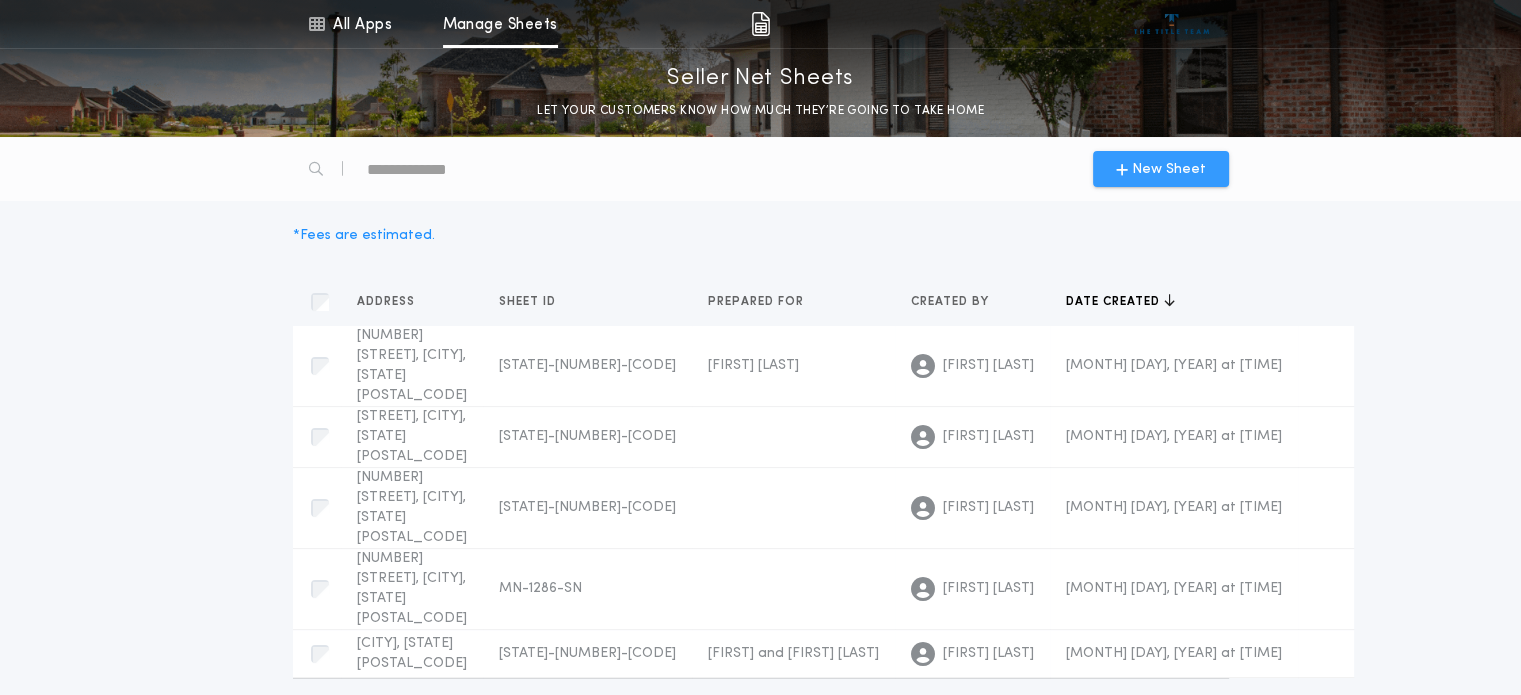 click on "New Sheet" at bounding box center [1169, 169] 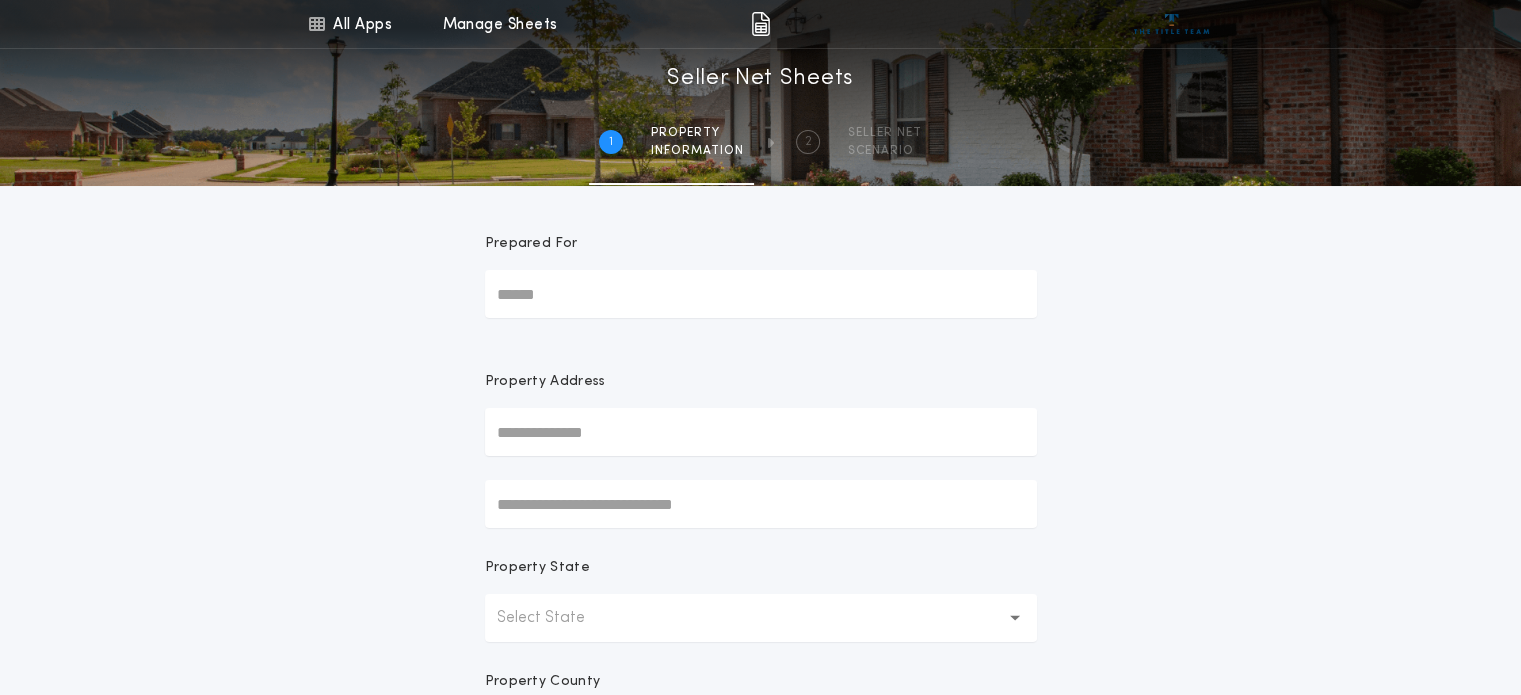 click at bounding box center [761, 432] 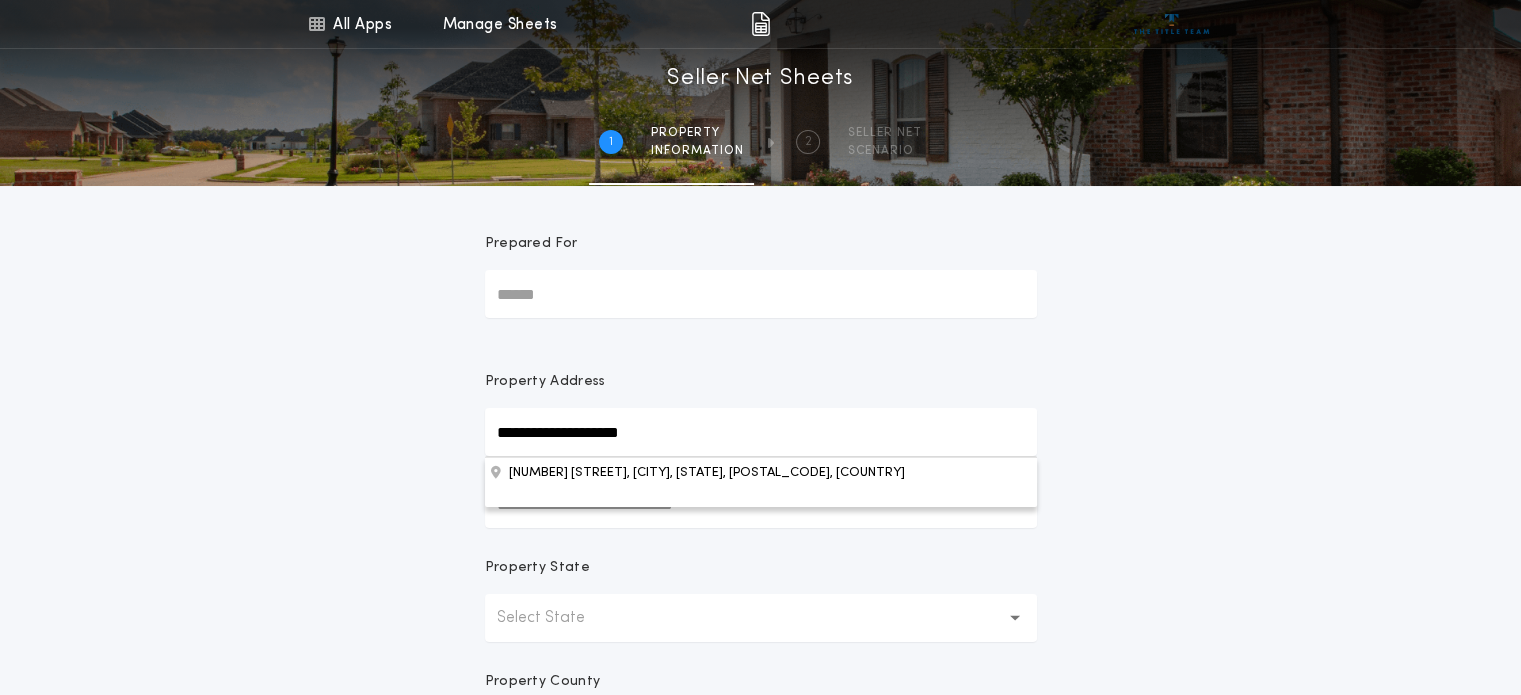 type on "**********" 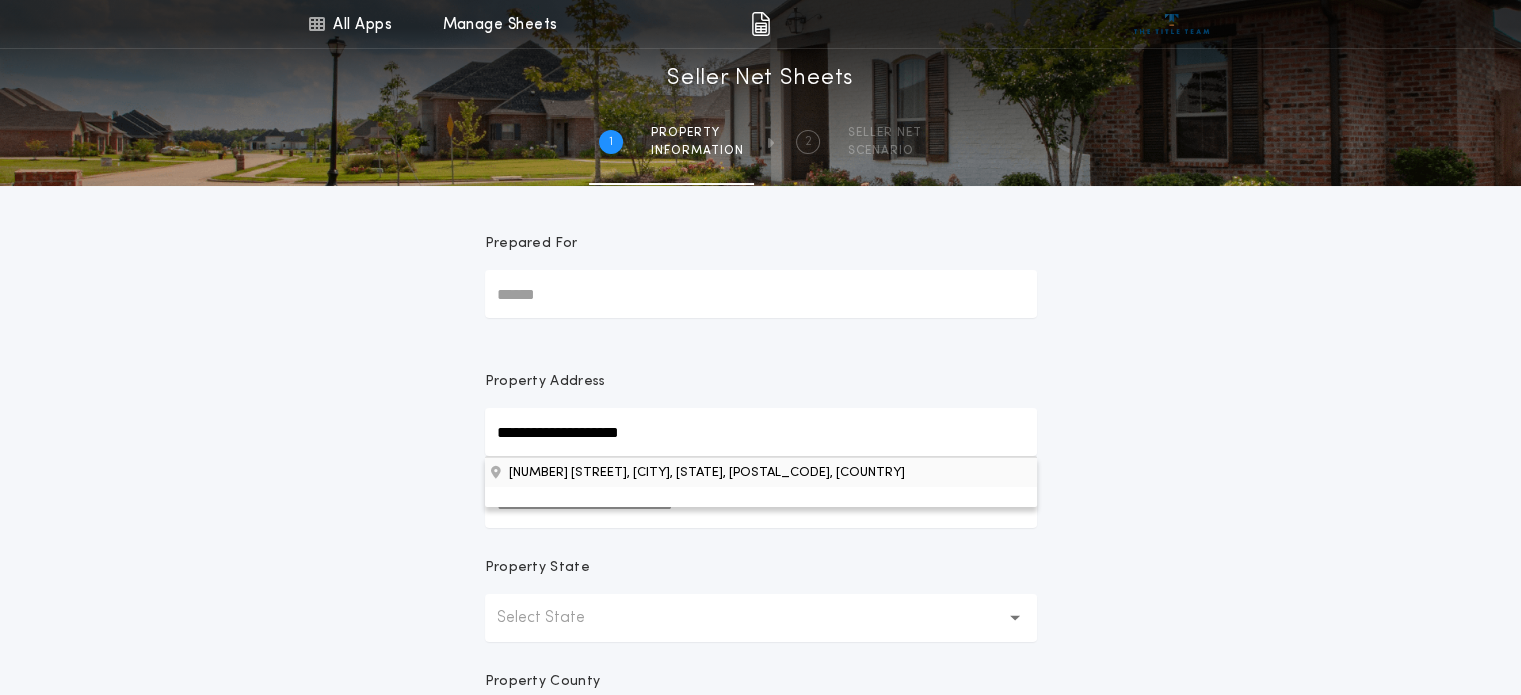 click on "[NUMBER] [STREET], [CITY], [STATE], [POSTAL_CODE], [COUNTRY]" at bounding box center (761, 472) 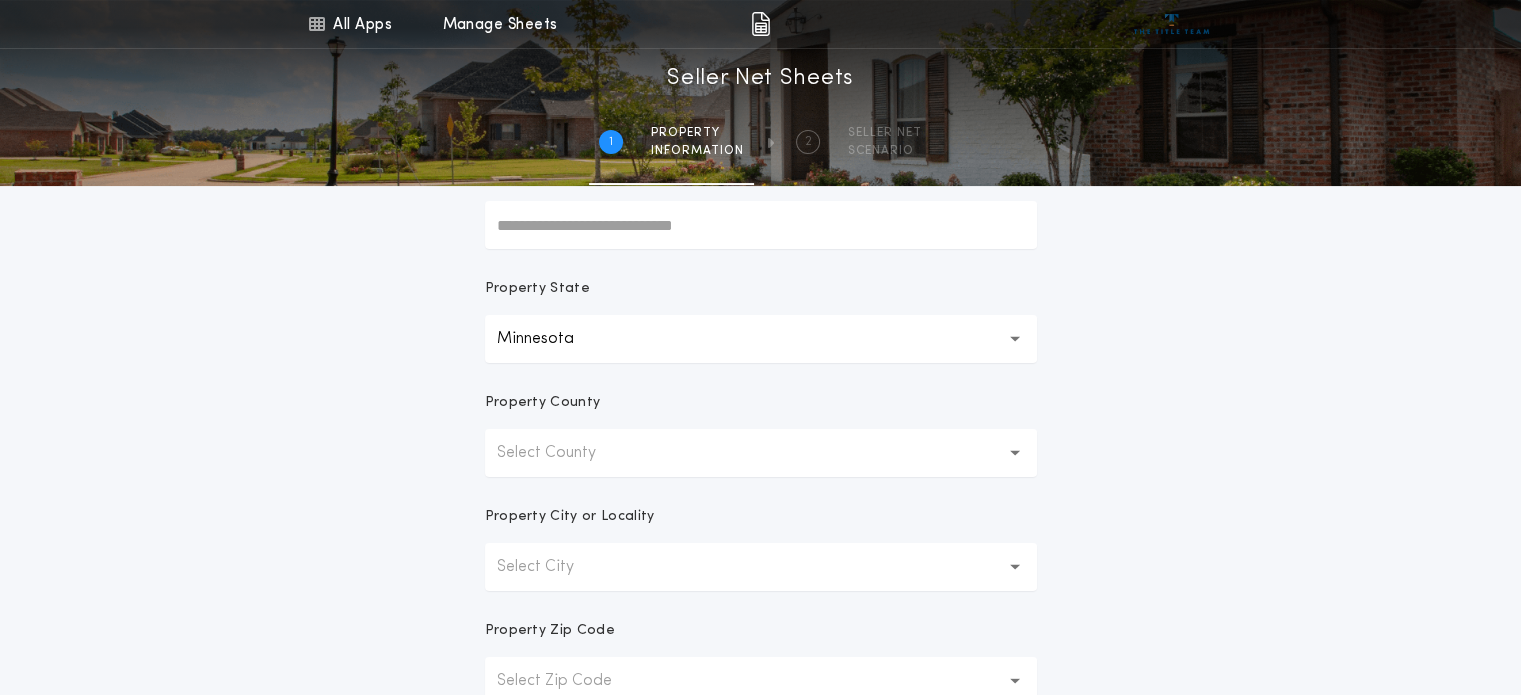 scroll, scrollTop: 285, scrollLeft: 0, axis: vertical 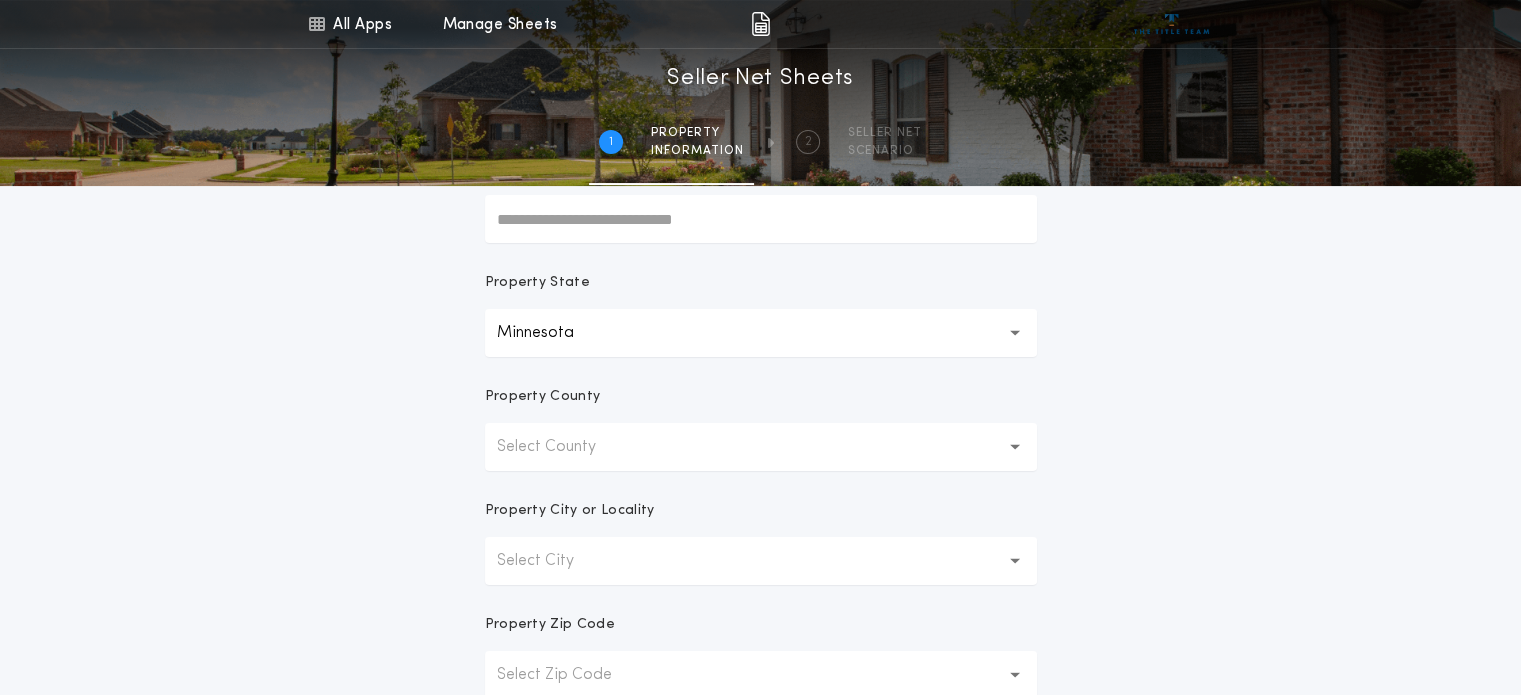click on "Select County" at bounding box center (761, 447) 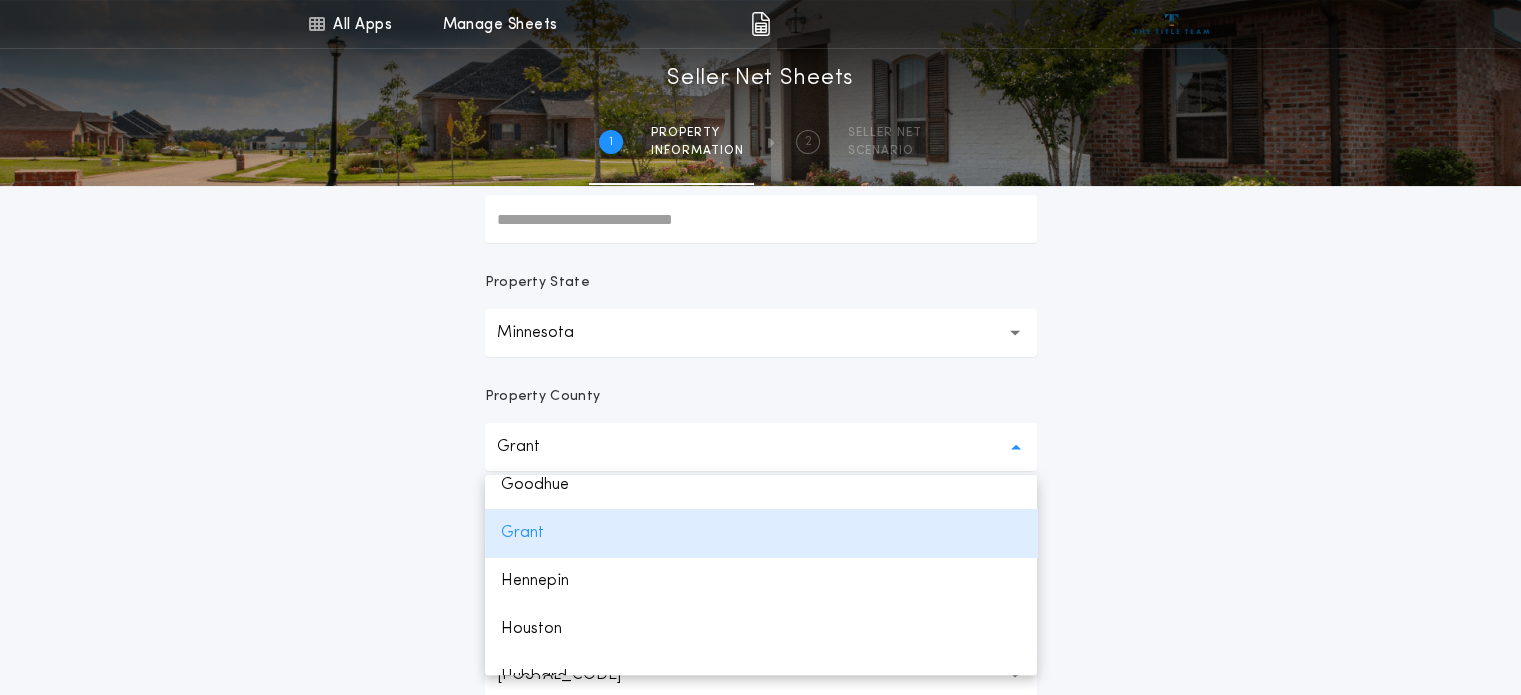 scroll, scrollTop: 1171, scrollLeft: 0, axis: vertical 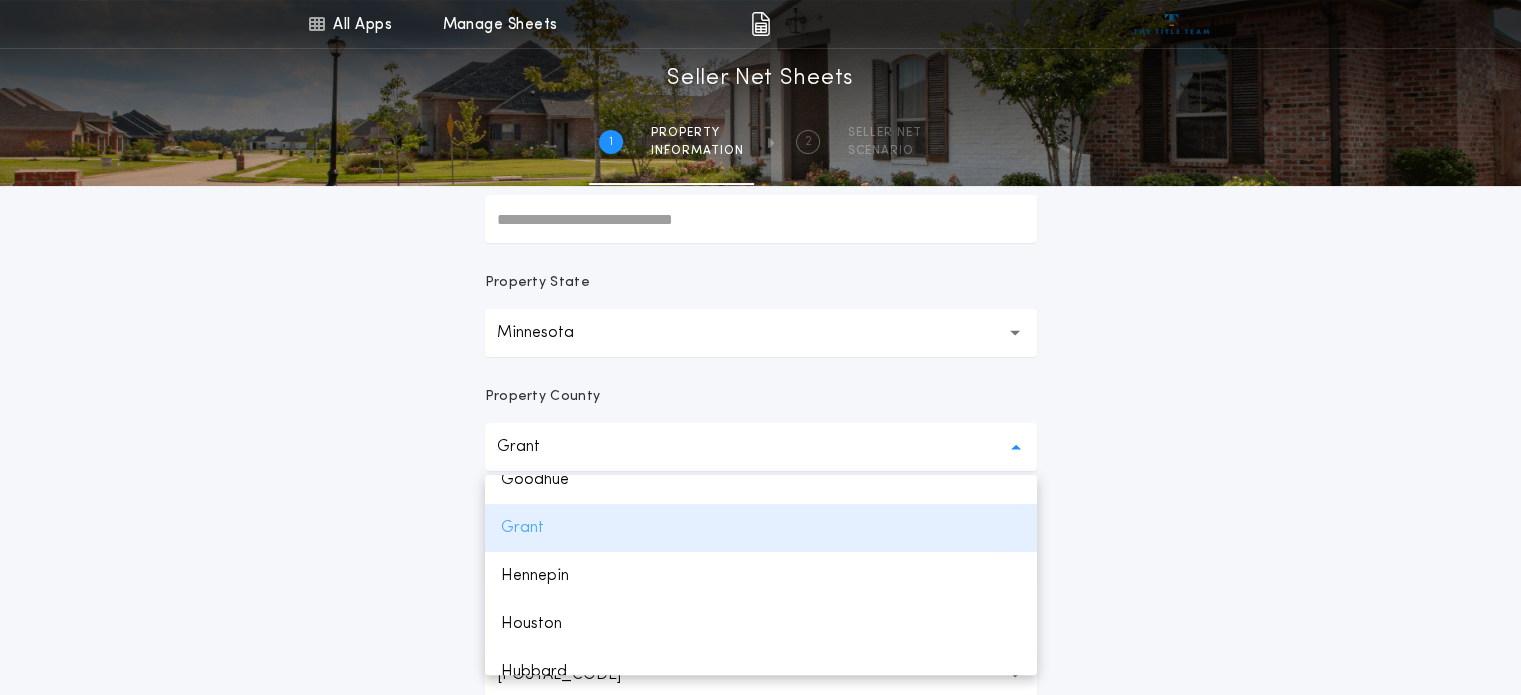 click on "Grant" at bounding box center (761, 528) 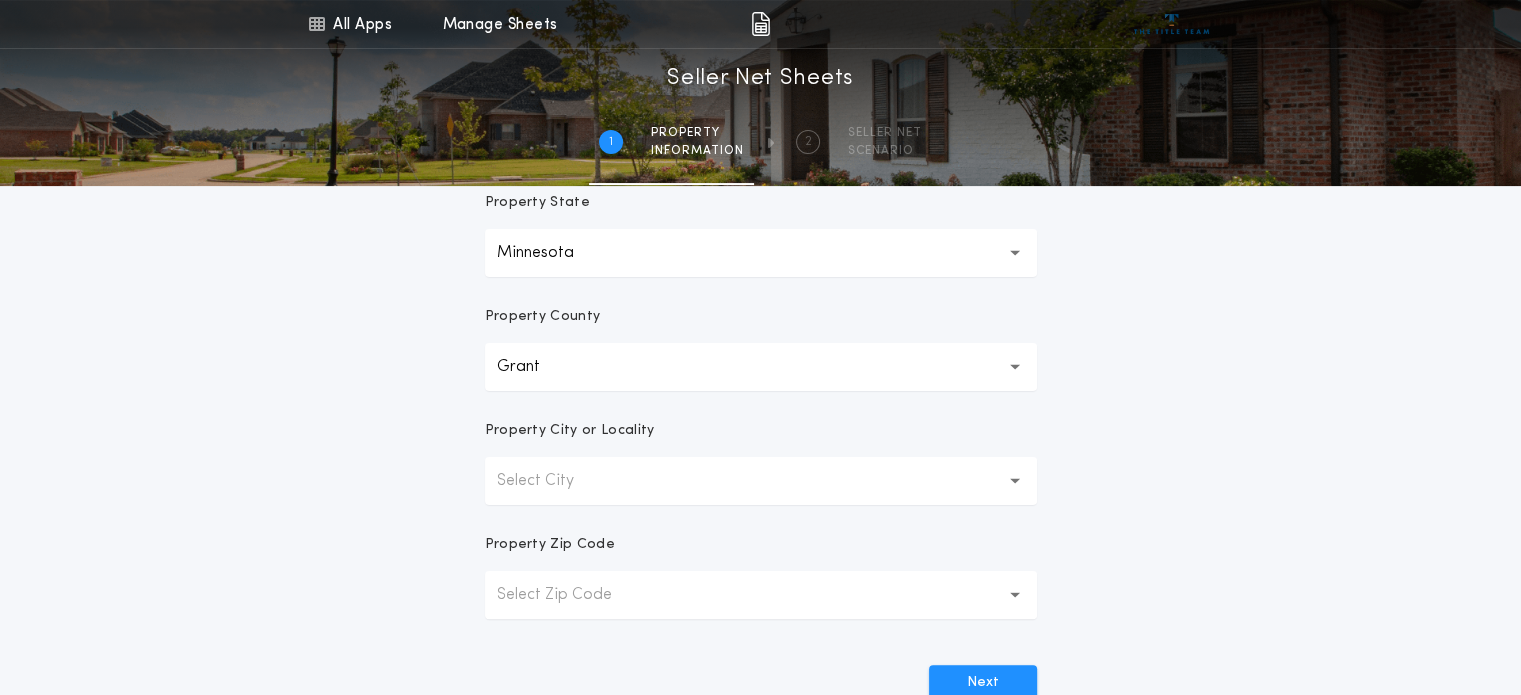 scroll, scrollTop: 382, scrollLeft: 0, axis: vertical 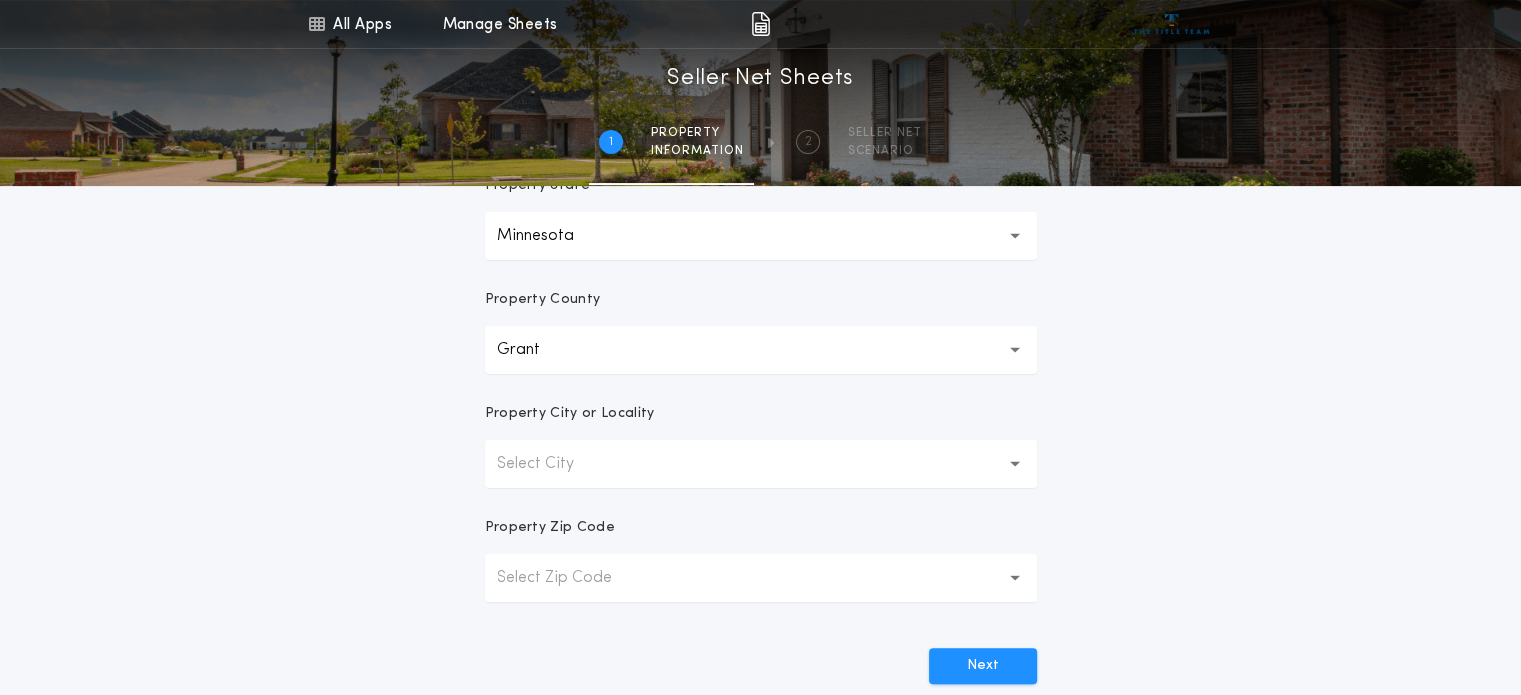 click 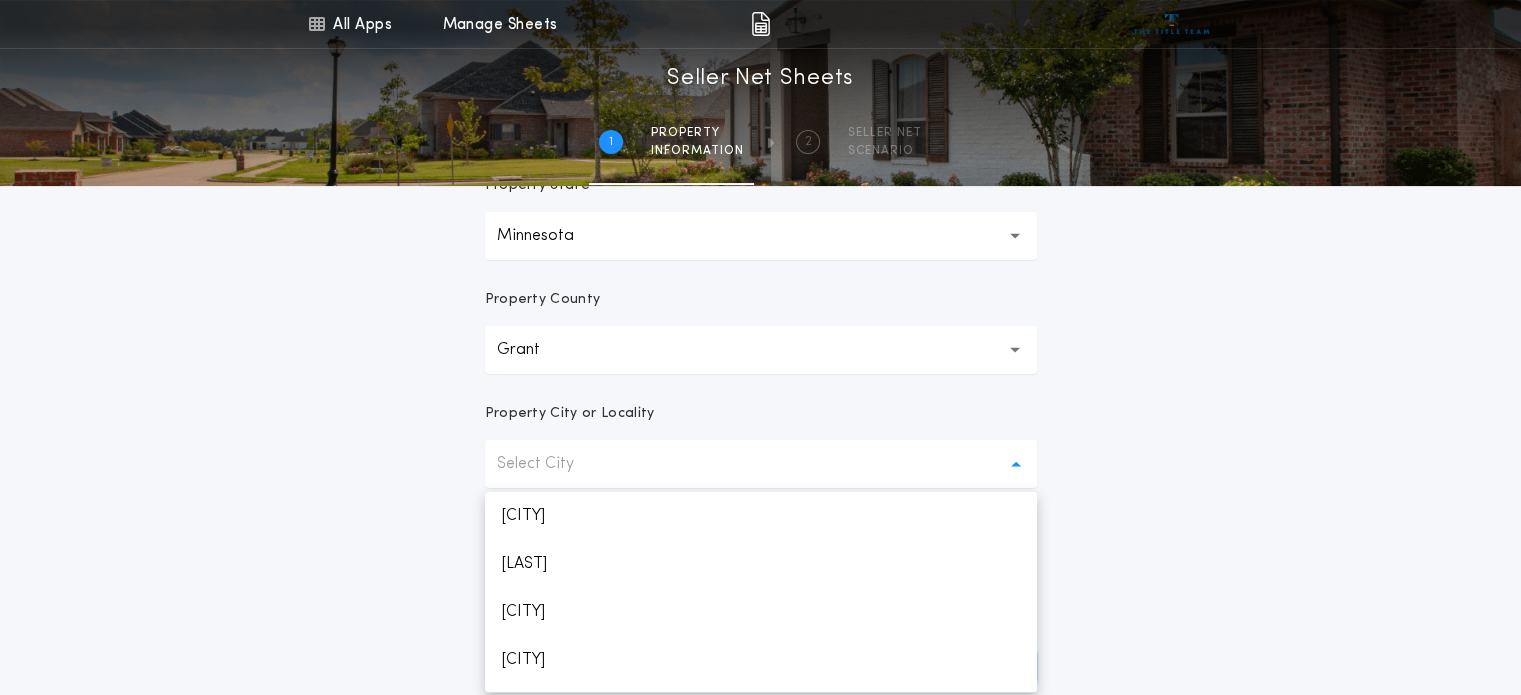 click on "[CITY]" at bounding box center (761, 516) 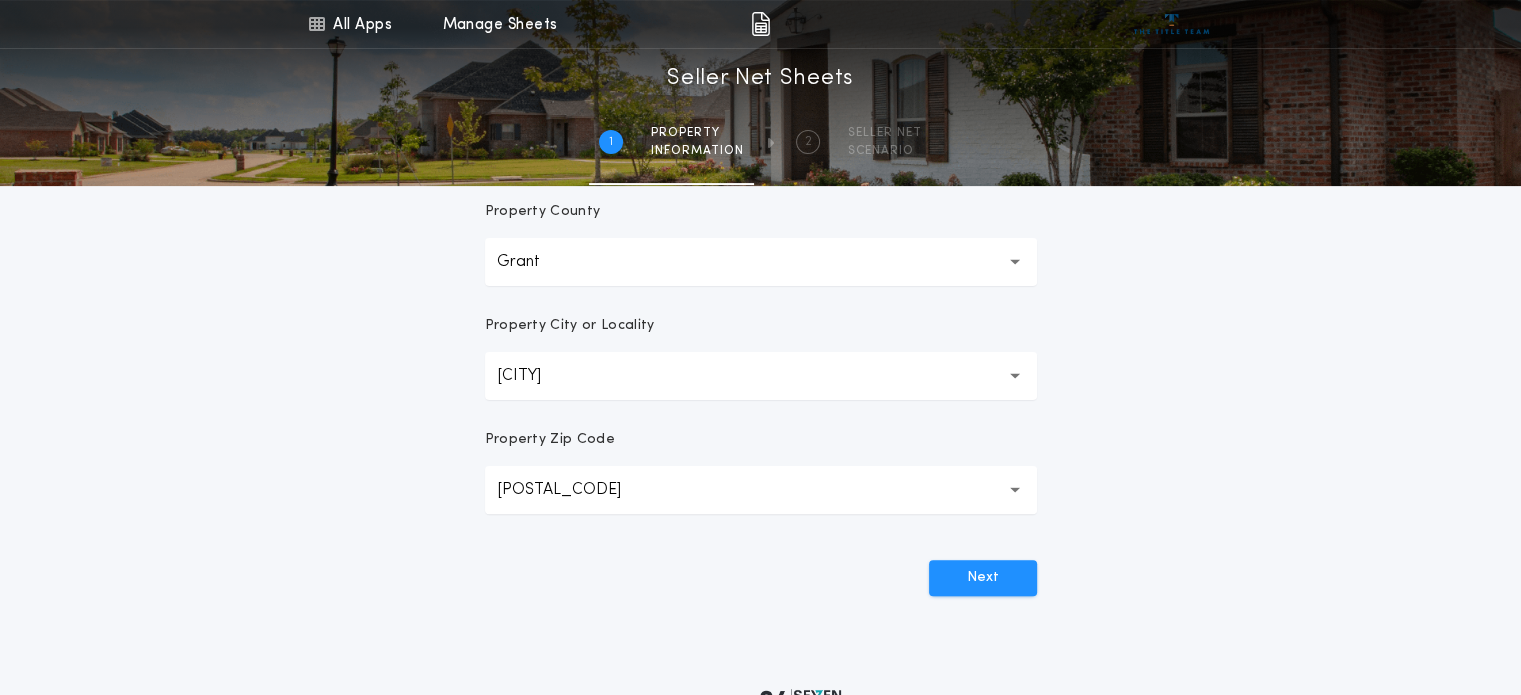 scroll, scrollTop: 475, scrollLeft: 0, axis: vertical 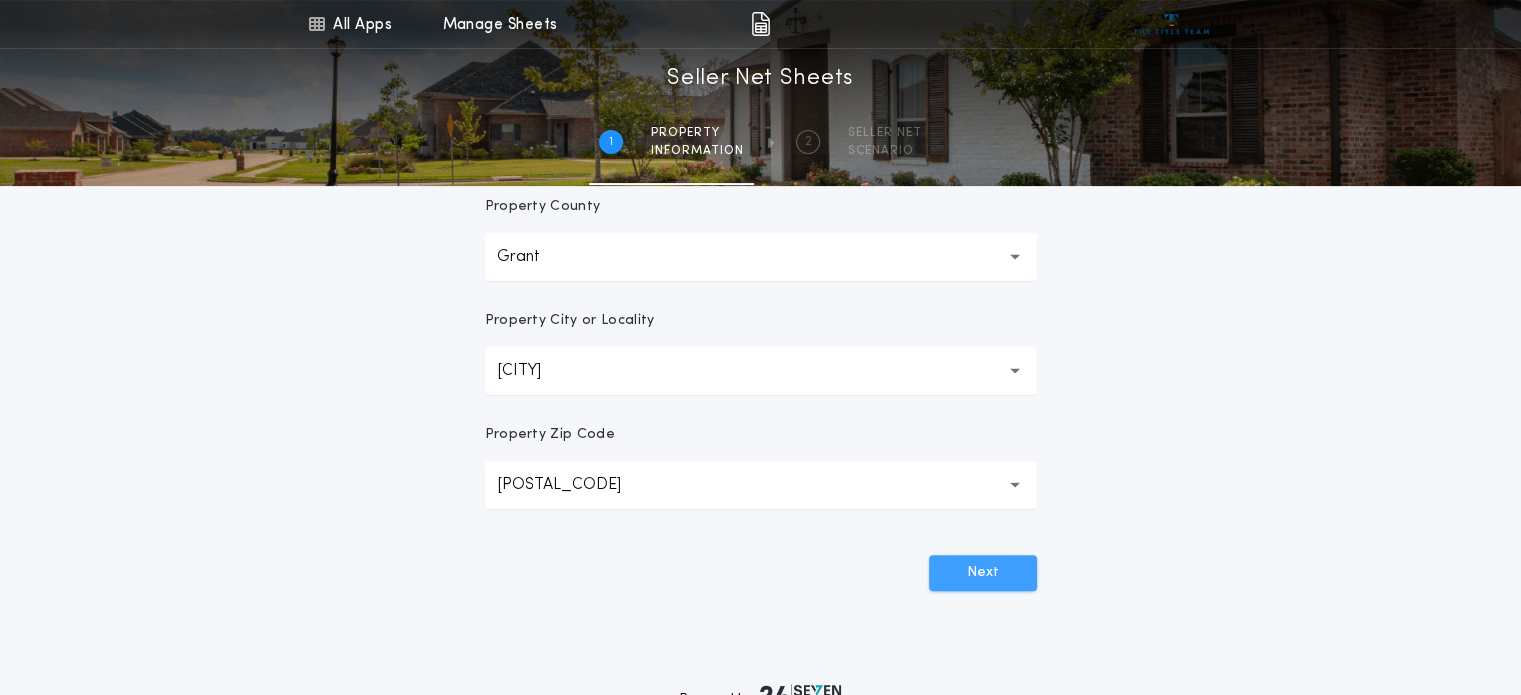 click on "Next" at bounding box center [983, 573] 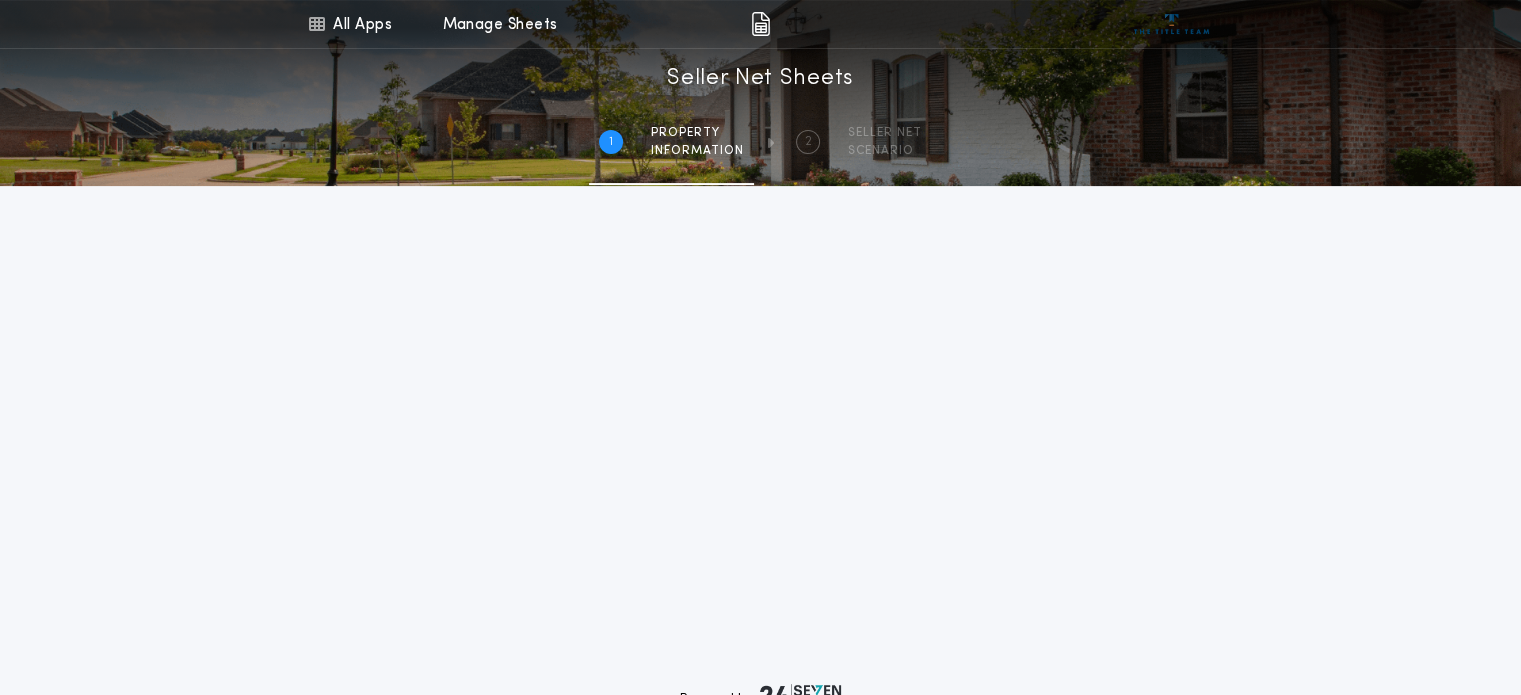 scroll, scrollTop: 511, scrollLeft: 0, axis: vertical 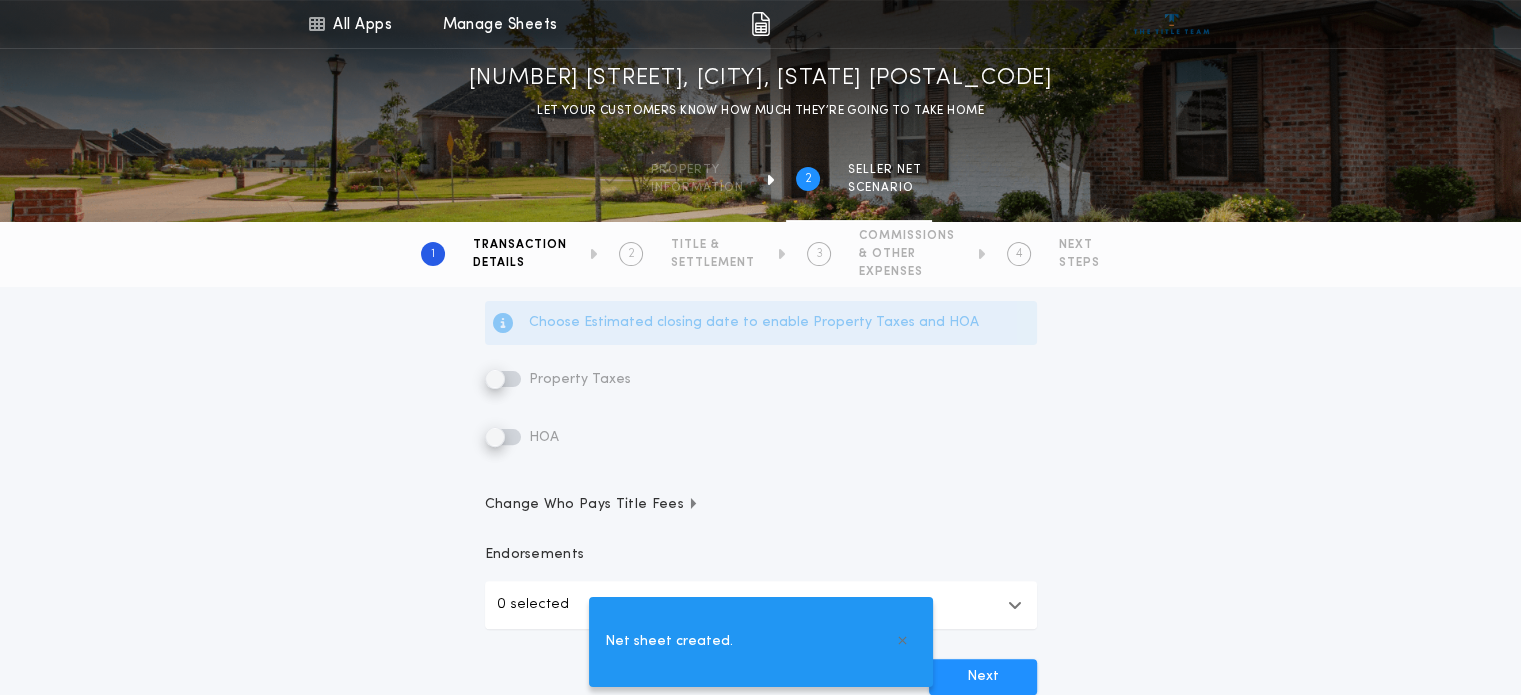 click on "Property Taxes" at bounding box center (558, 379) 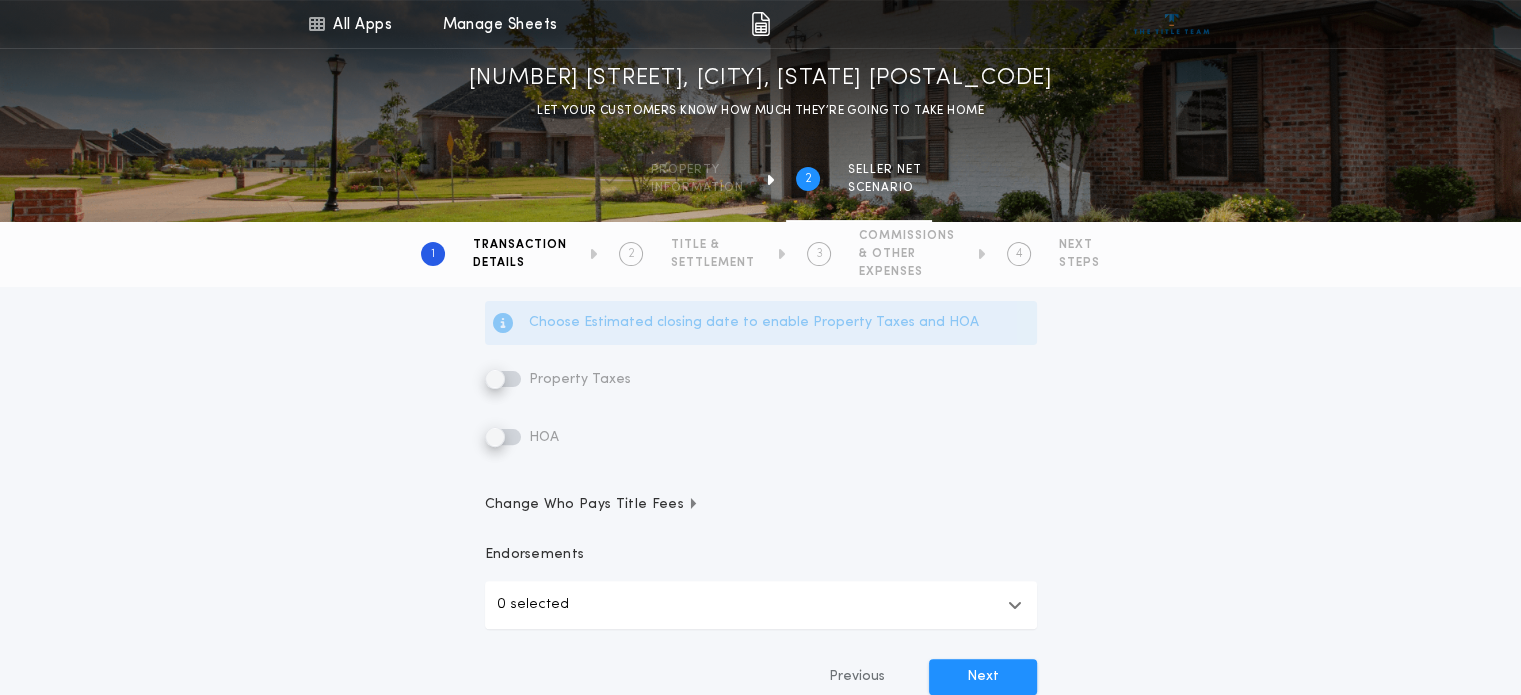 drag, startPoint x: 497, startPoint y: 379, endPoint x: 518, endPoint y: 380, distance: 21.023796 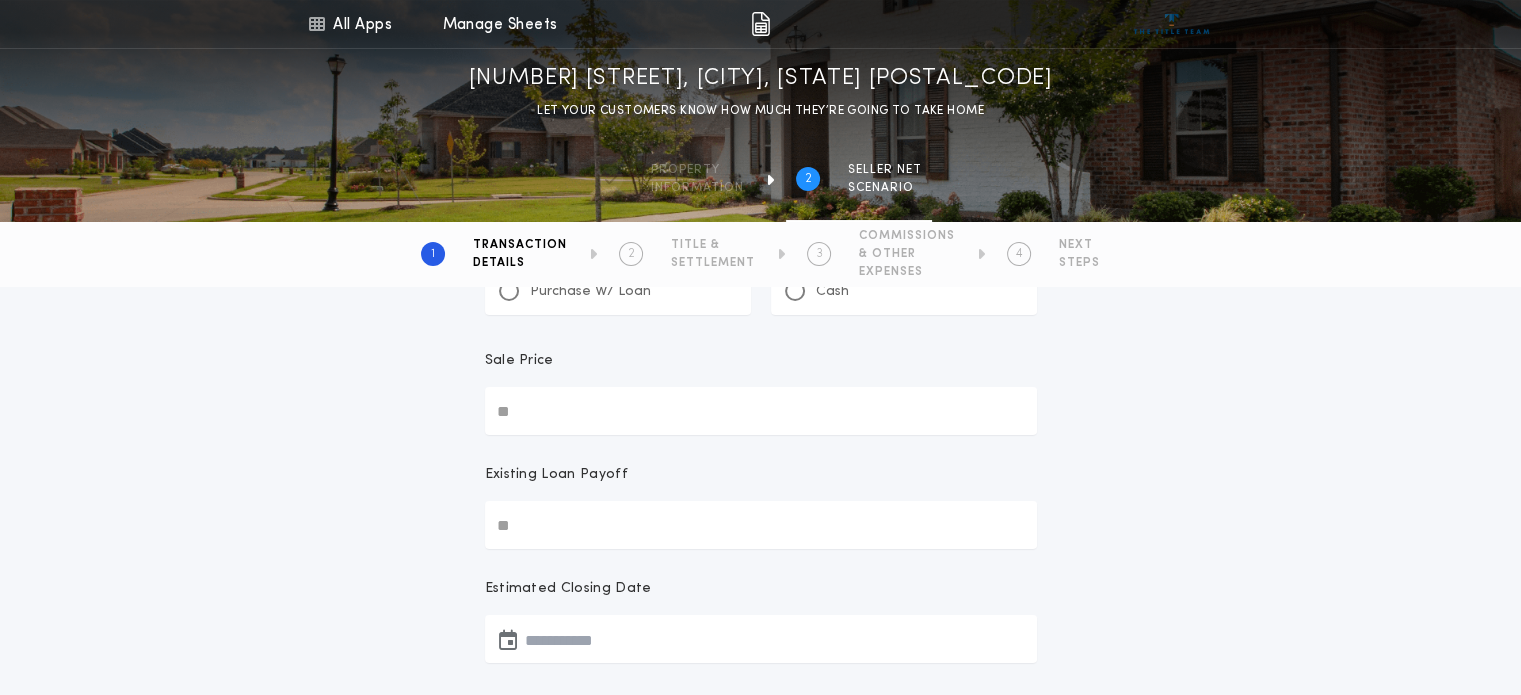 scroll, scrollTop: 0, scrollLeft: 0, axis: both 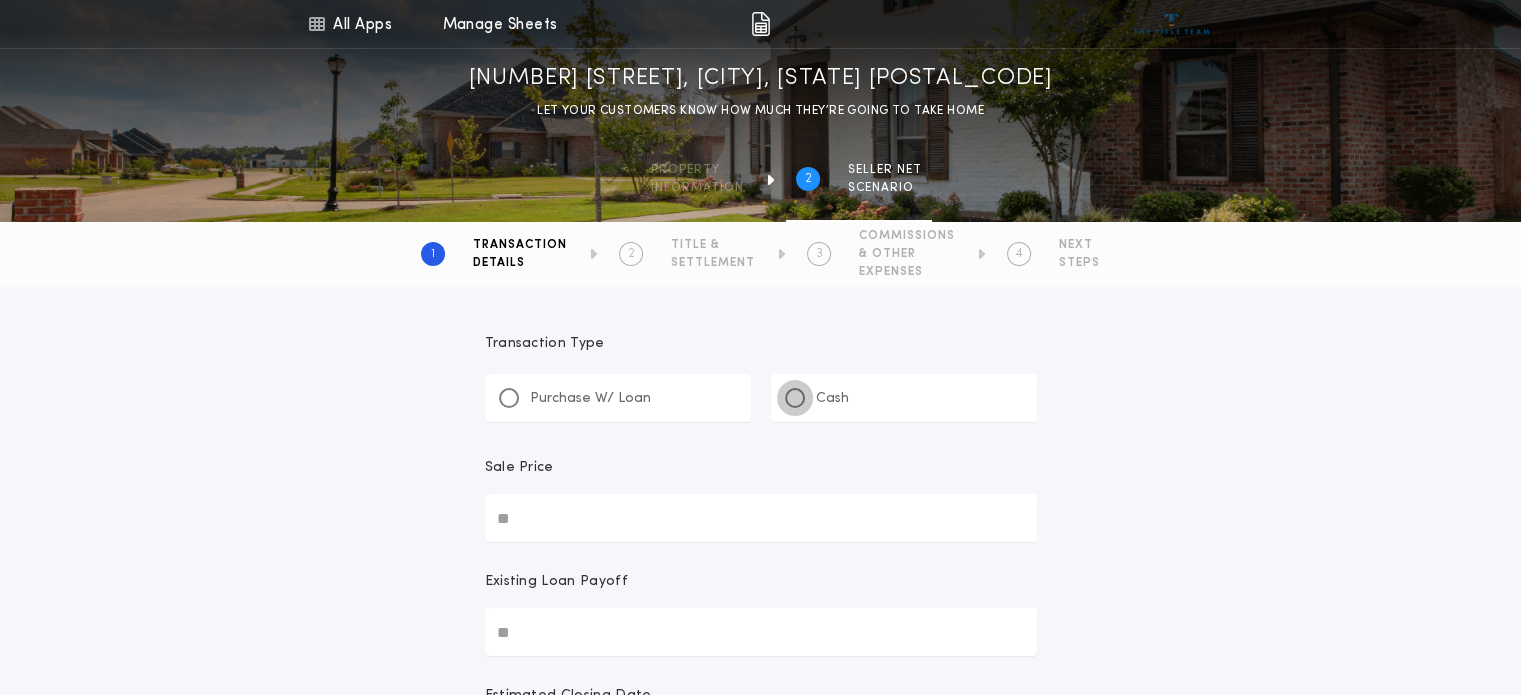 click at bounding box center [795, 398] 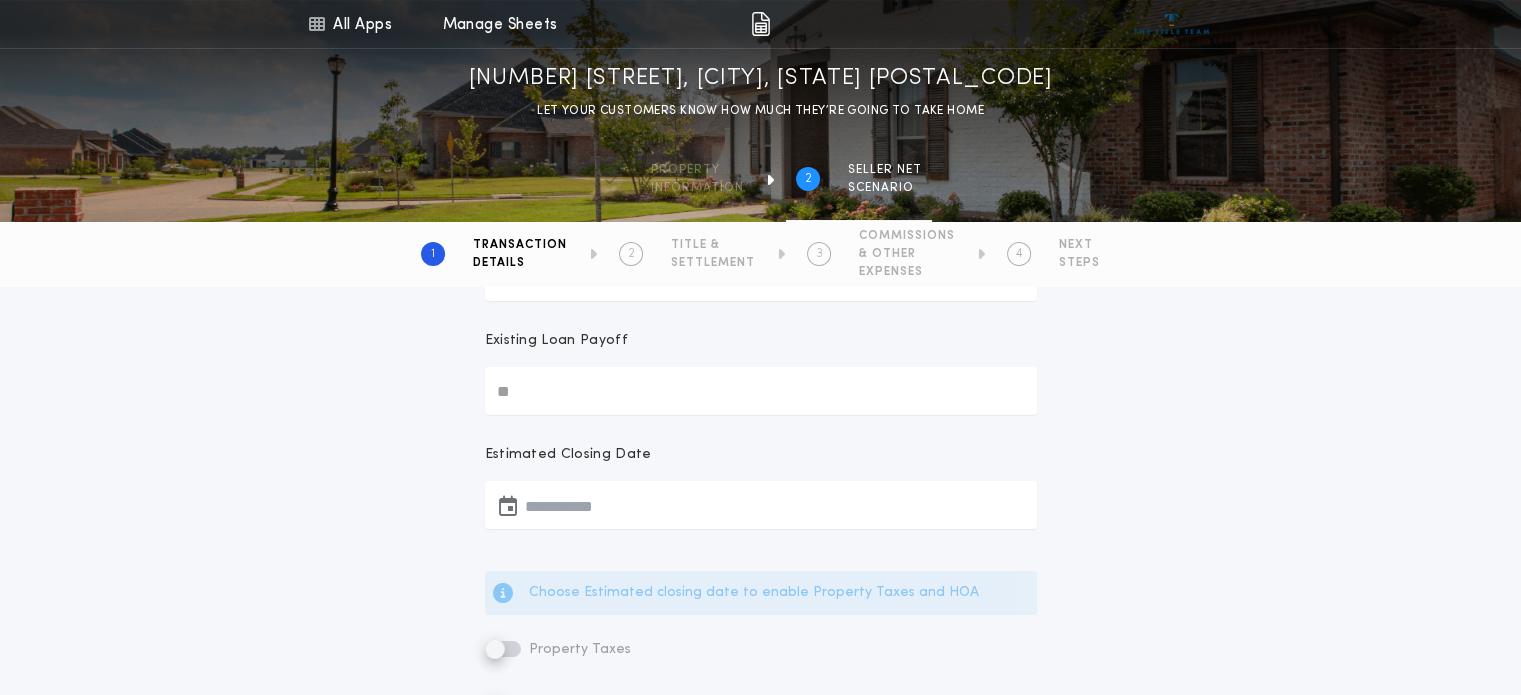 scroll, scrollTop: 252, scrollLeft: 0, axis: vertical 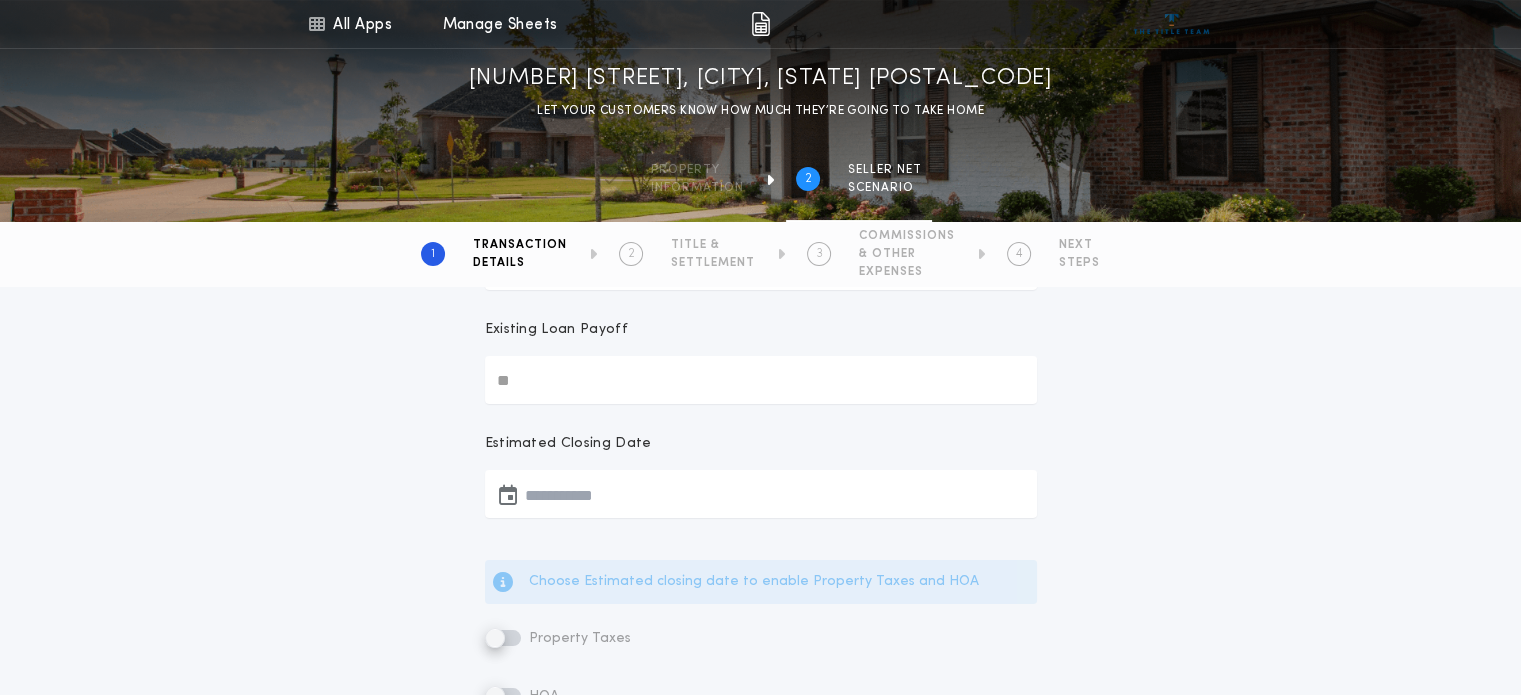 click at bounding box center (508, 494) 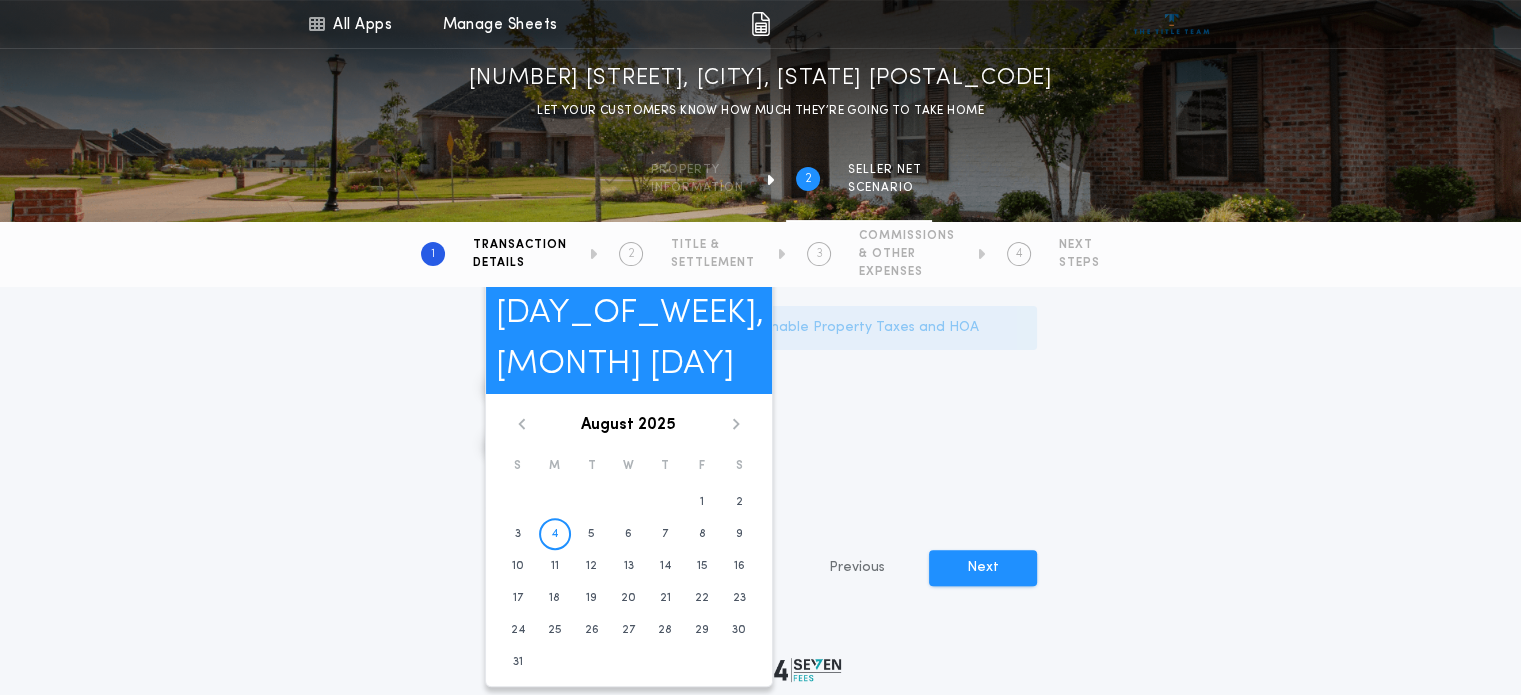 scroll, scrollTop: 529, scrollLeft: 0, axis: vertical 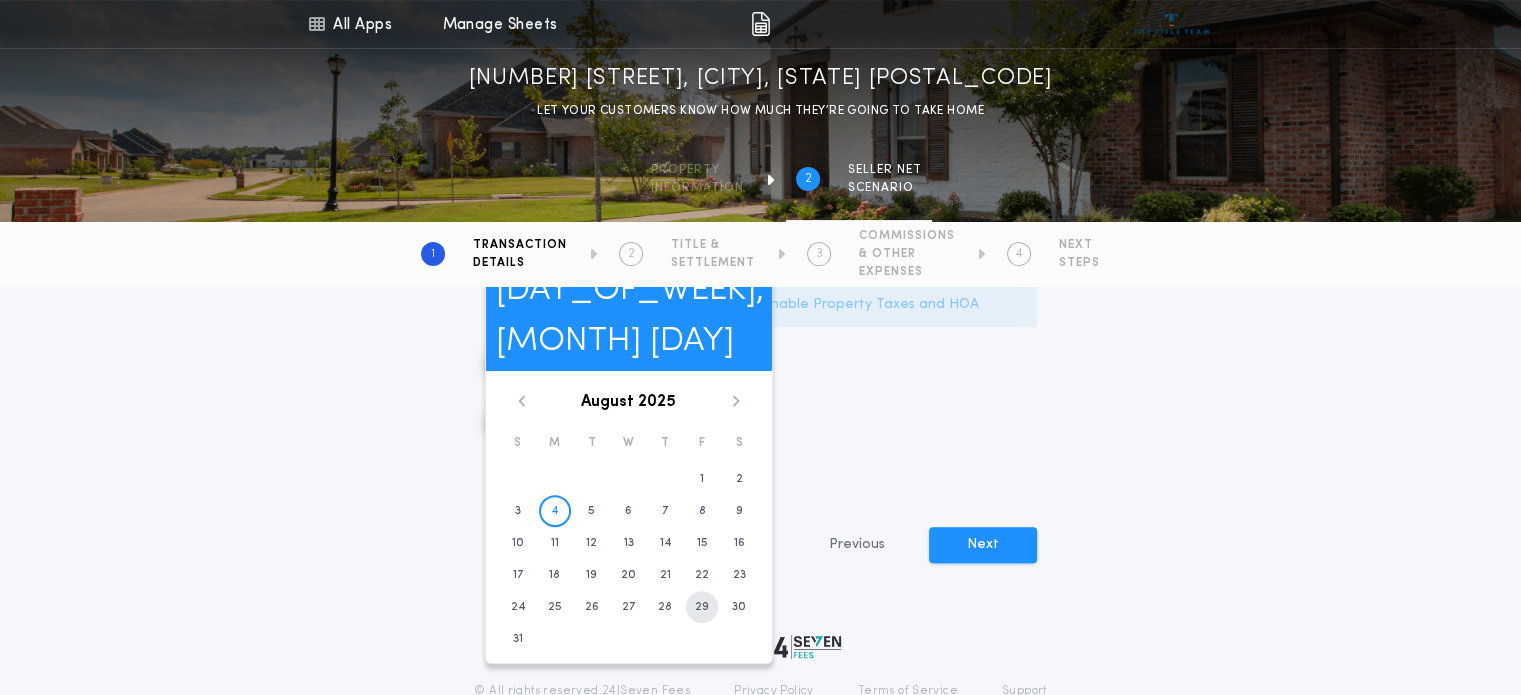 click on "29" at bounding box center (702, 607) 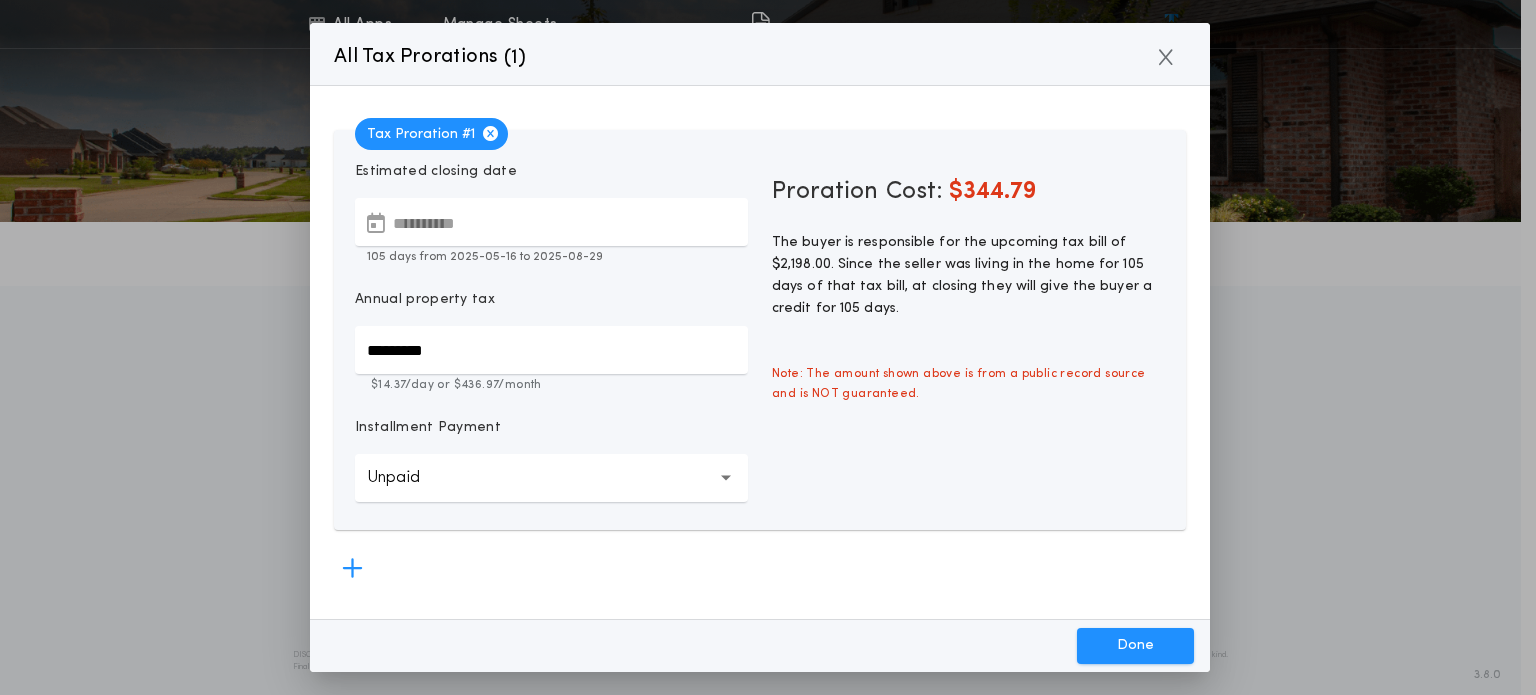 click on "Proration Cost:   $344.79 The buyer is responsible for the upcoming tax bill of $2,198.00. Since the seller was living in the home for 105 days of that tax bill, at closing they will give the buyer a credit for 105 days. Note: The amount shown above is from a public record source and is NOT guaranteed." at bounding box center [968, 331] 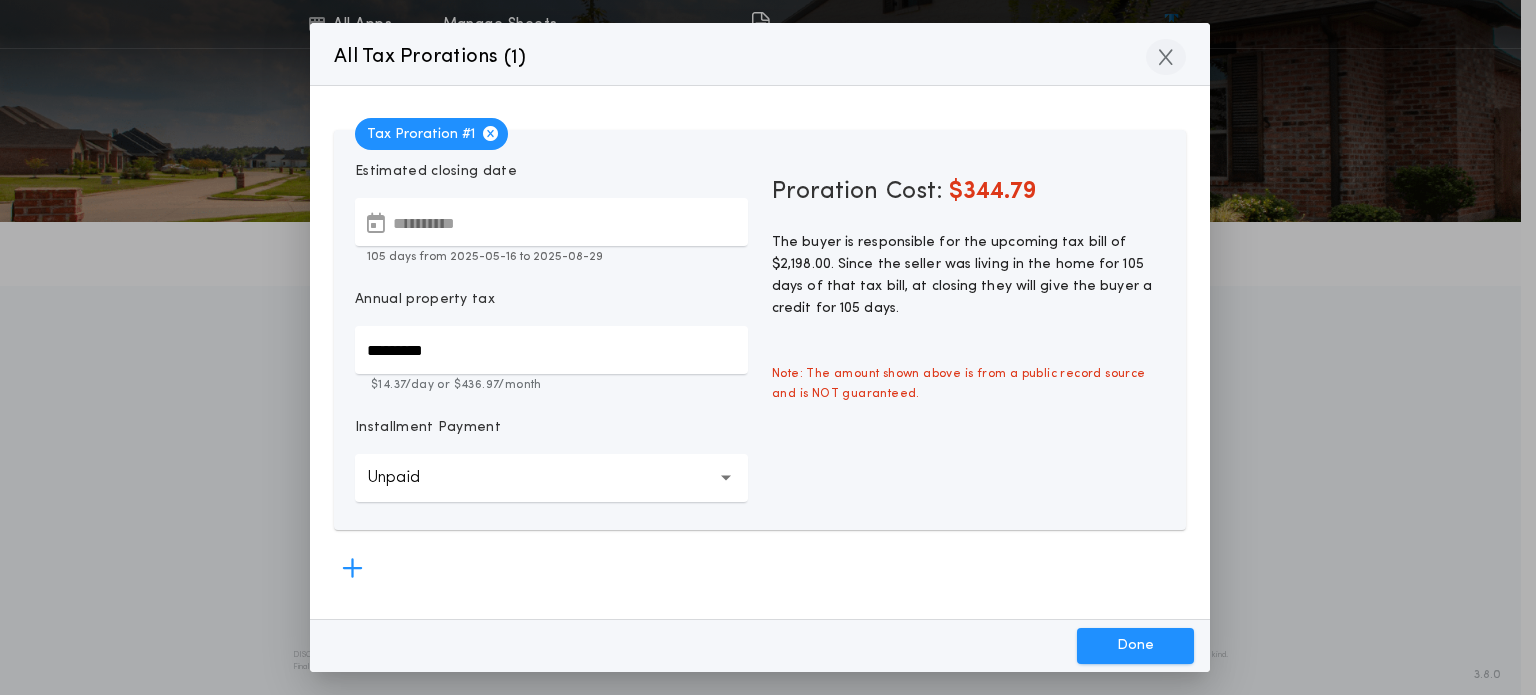 click at bounding box center (1166, 57) 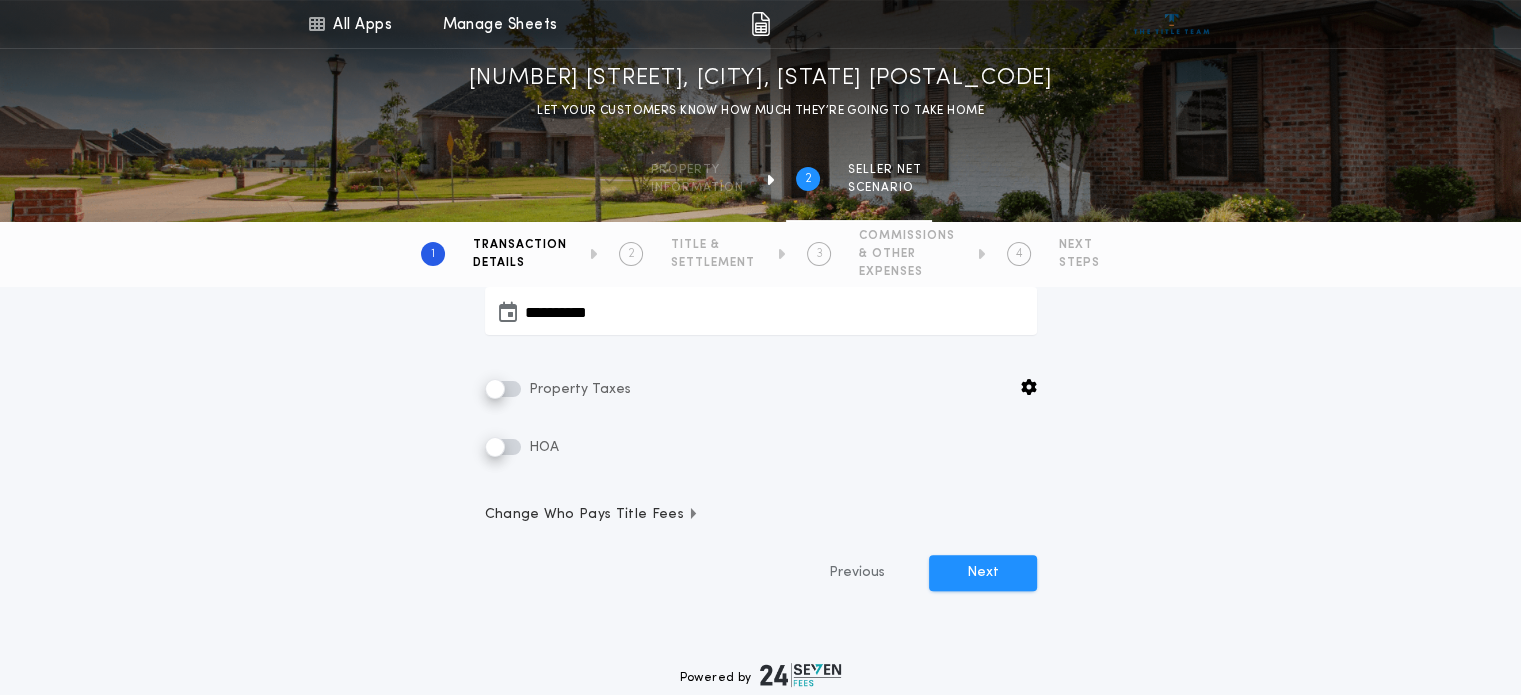 scroll, scrollTop: 442, scrollLeft: 0, axis: vertical 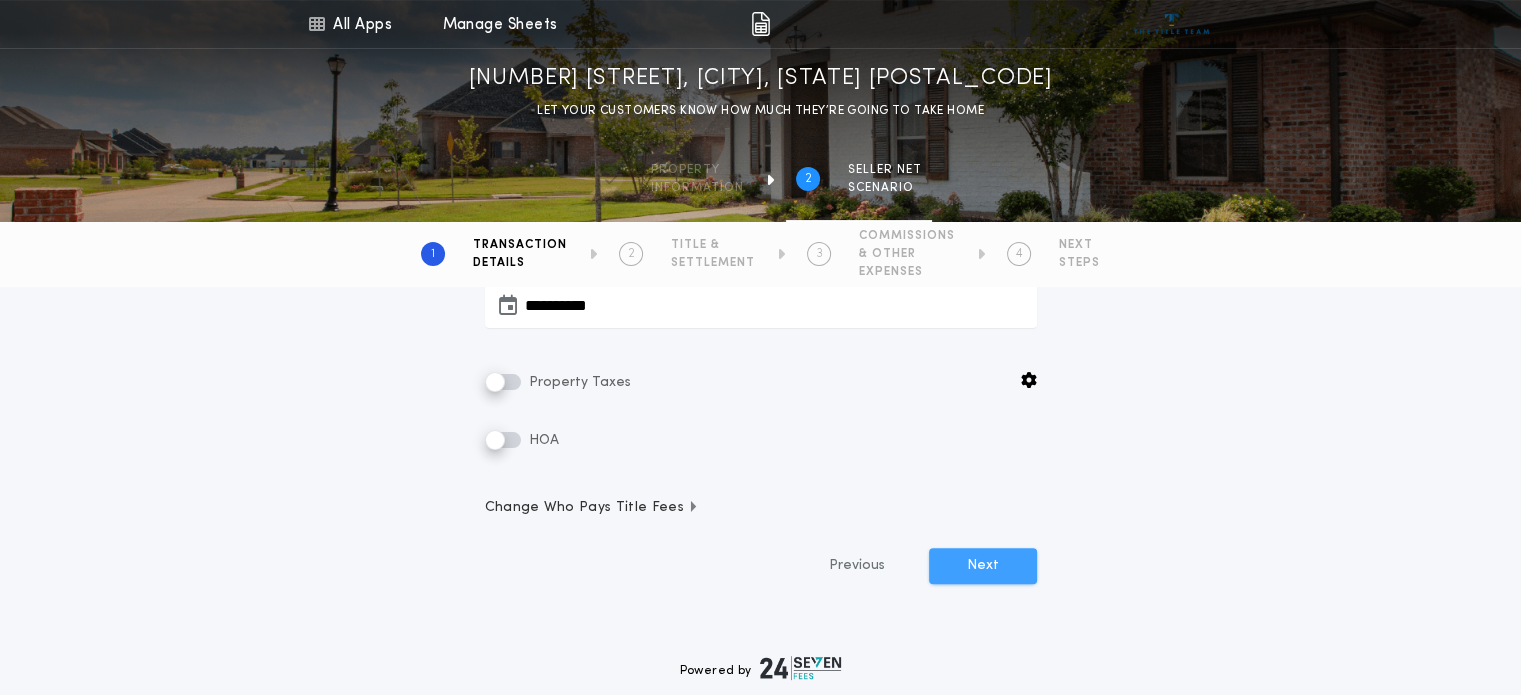 click on "Next" at bounding box center (983, 566) 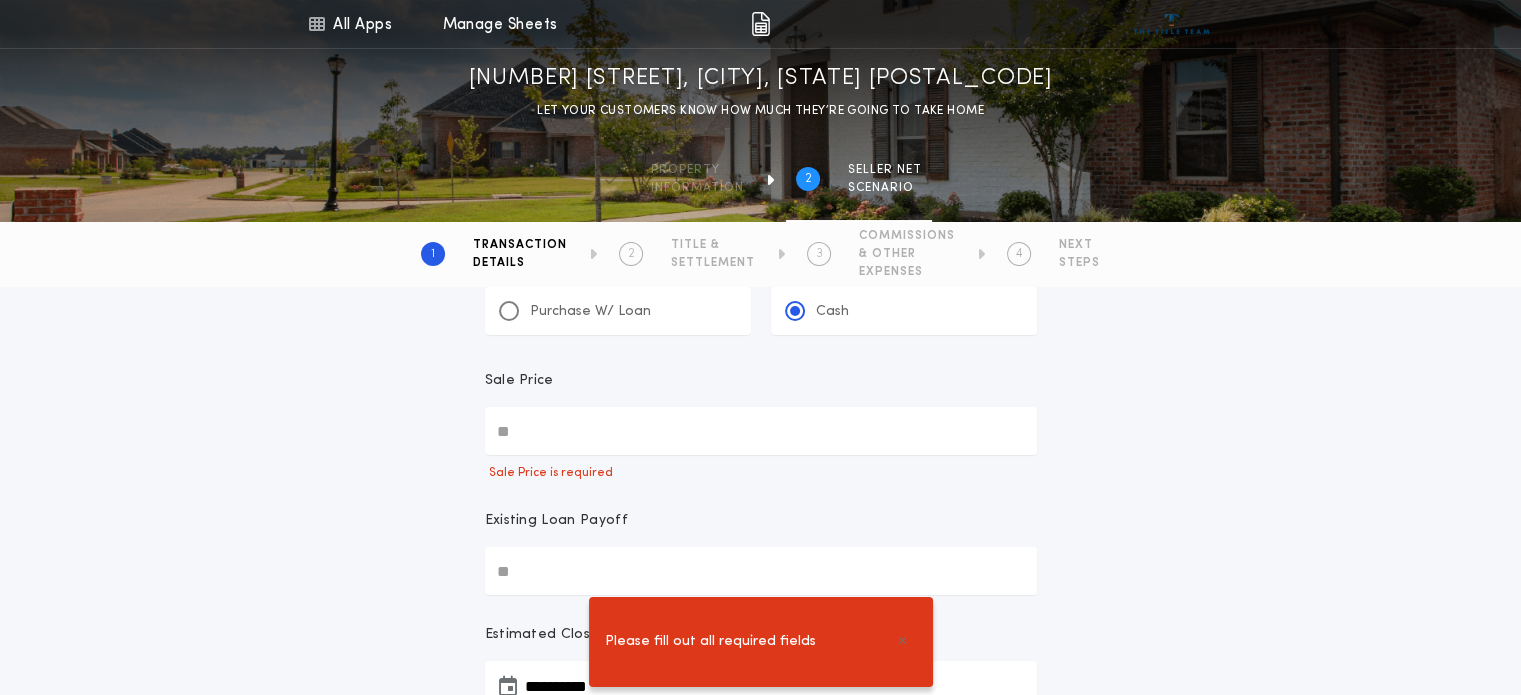 scroll, scrollTop: 0, scrollLeft: 0, axis: both 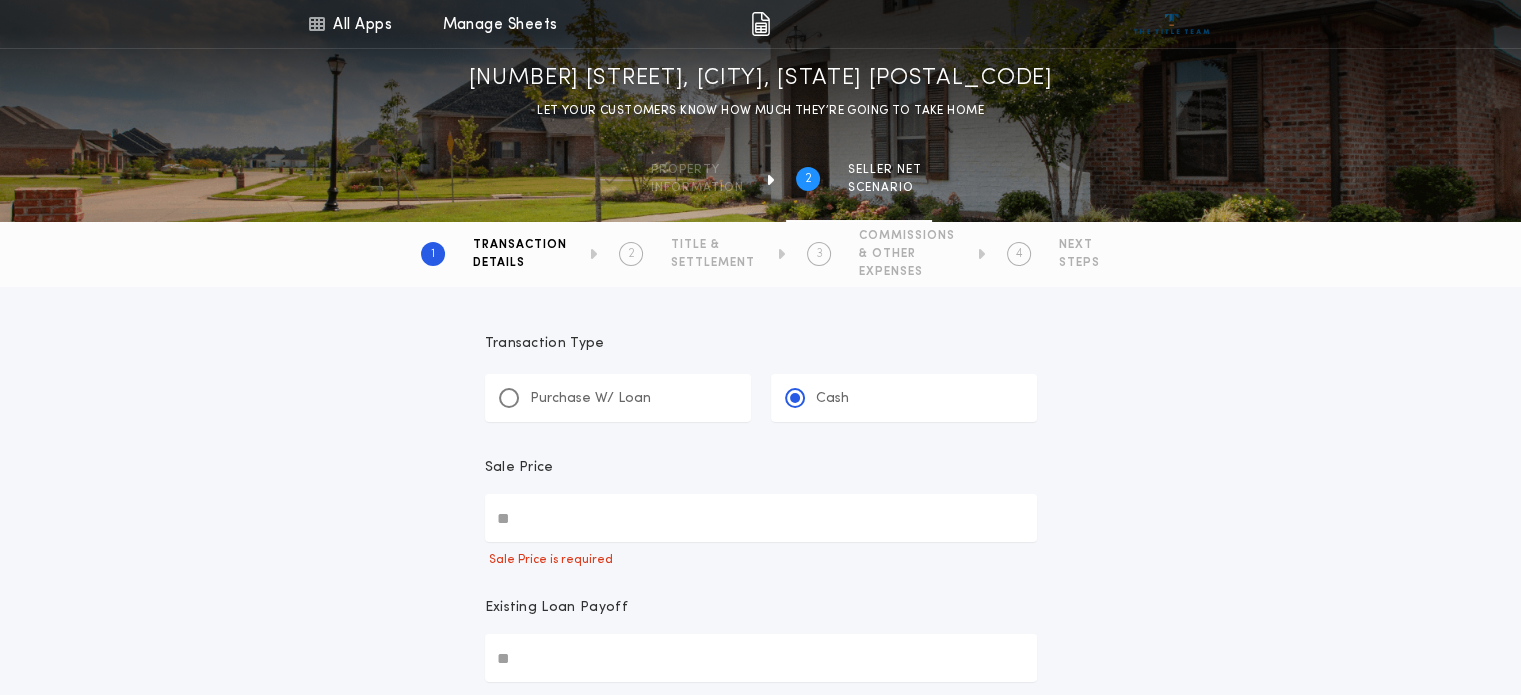click on "Sale Price" at bounding box center [761, 518] 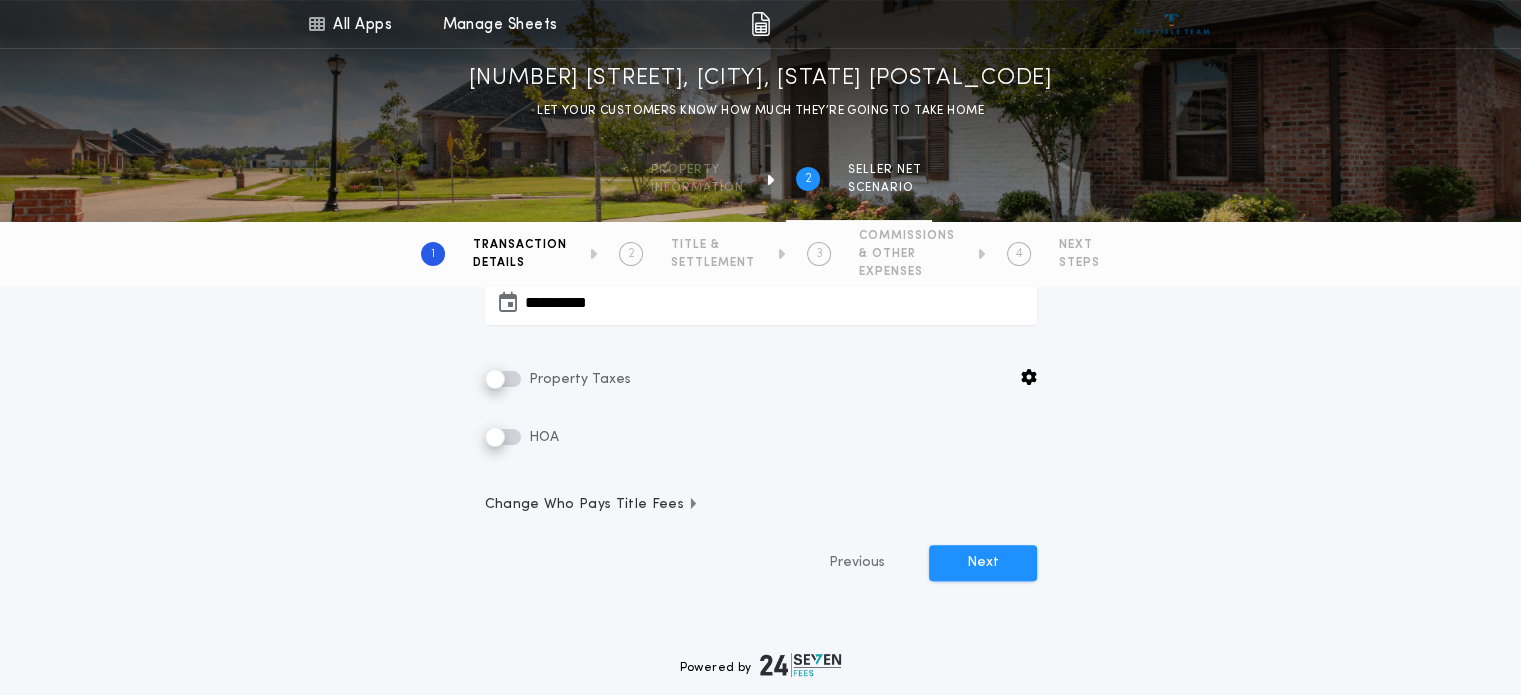 scroll, scrollTop: 452, scrollLeft: 0, axis: vertical 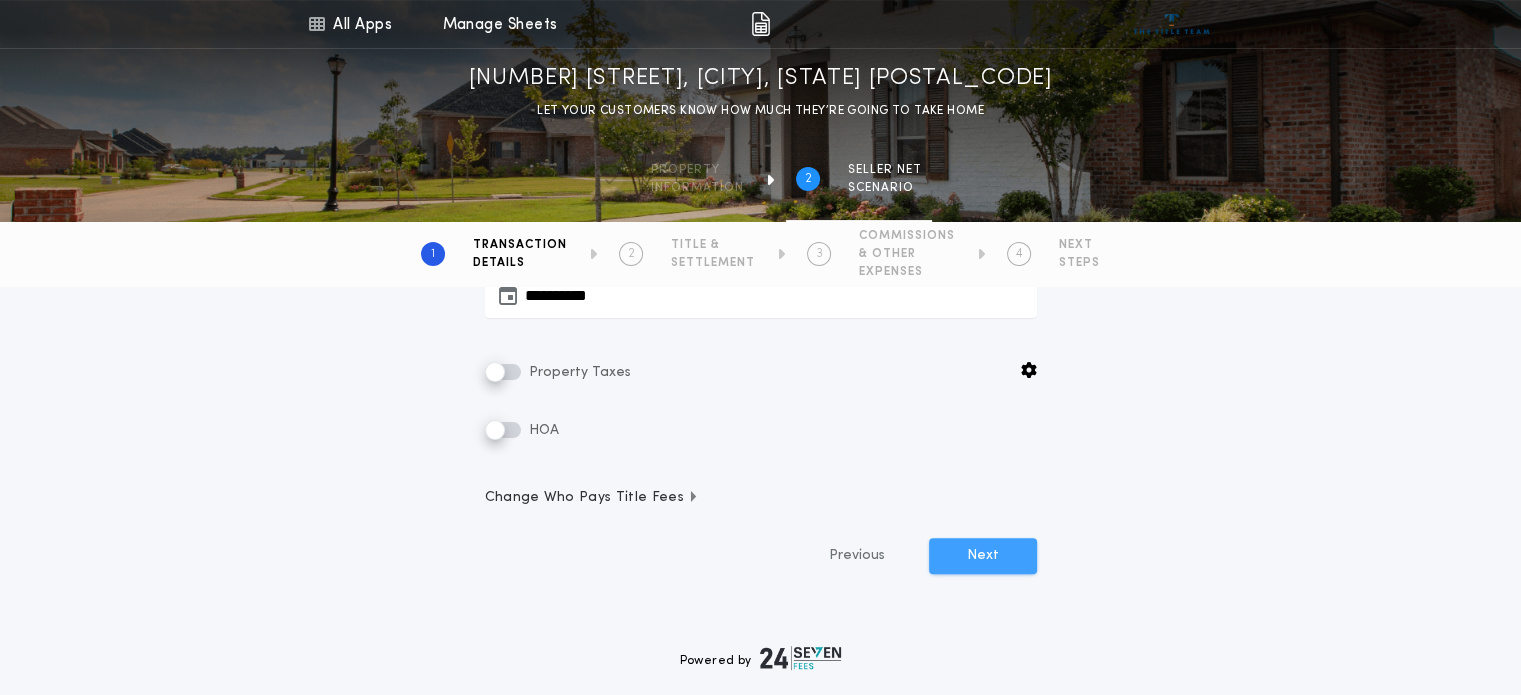 type on "********" 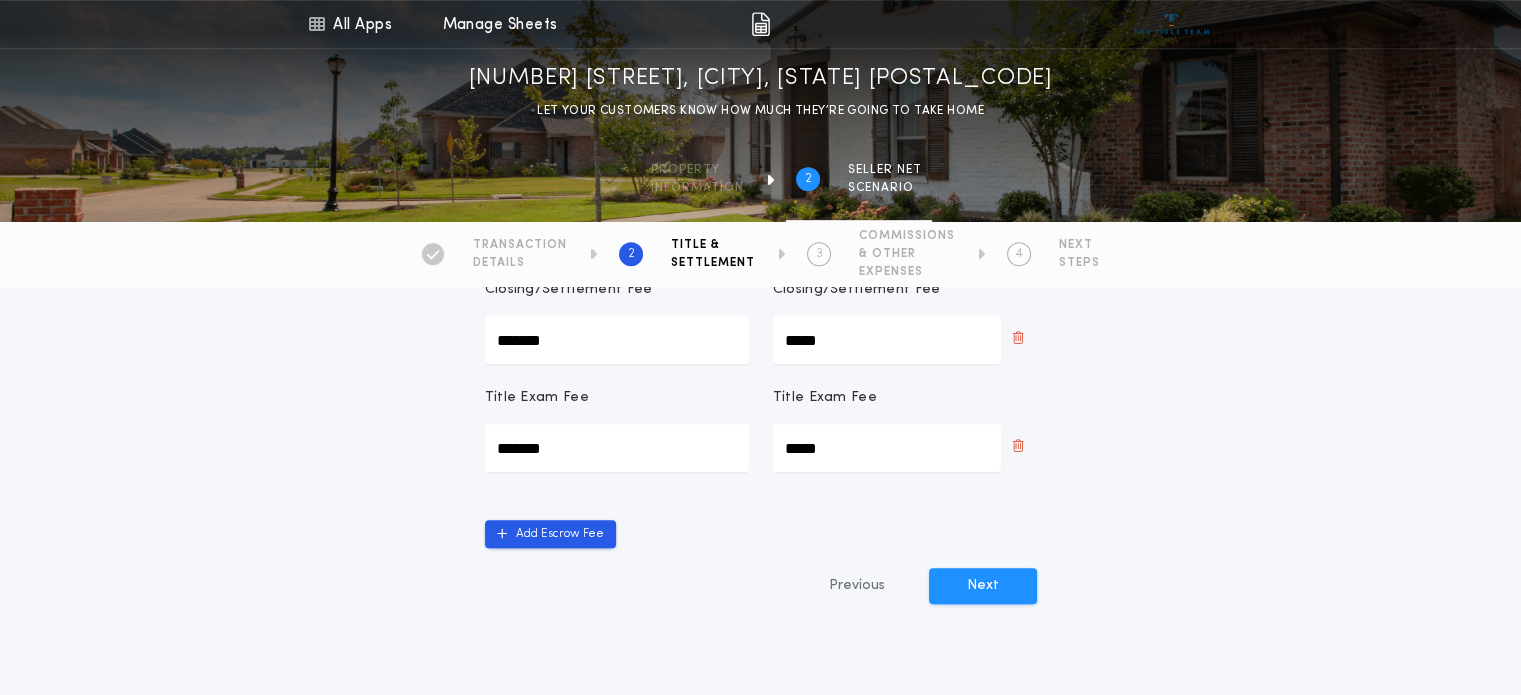 scroll, scrollTop: 1092, scrollLeft: 0, axis: vertical 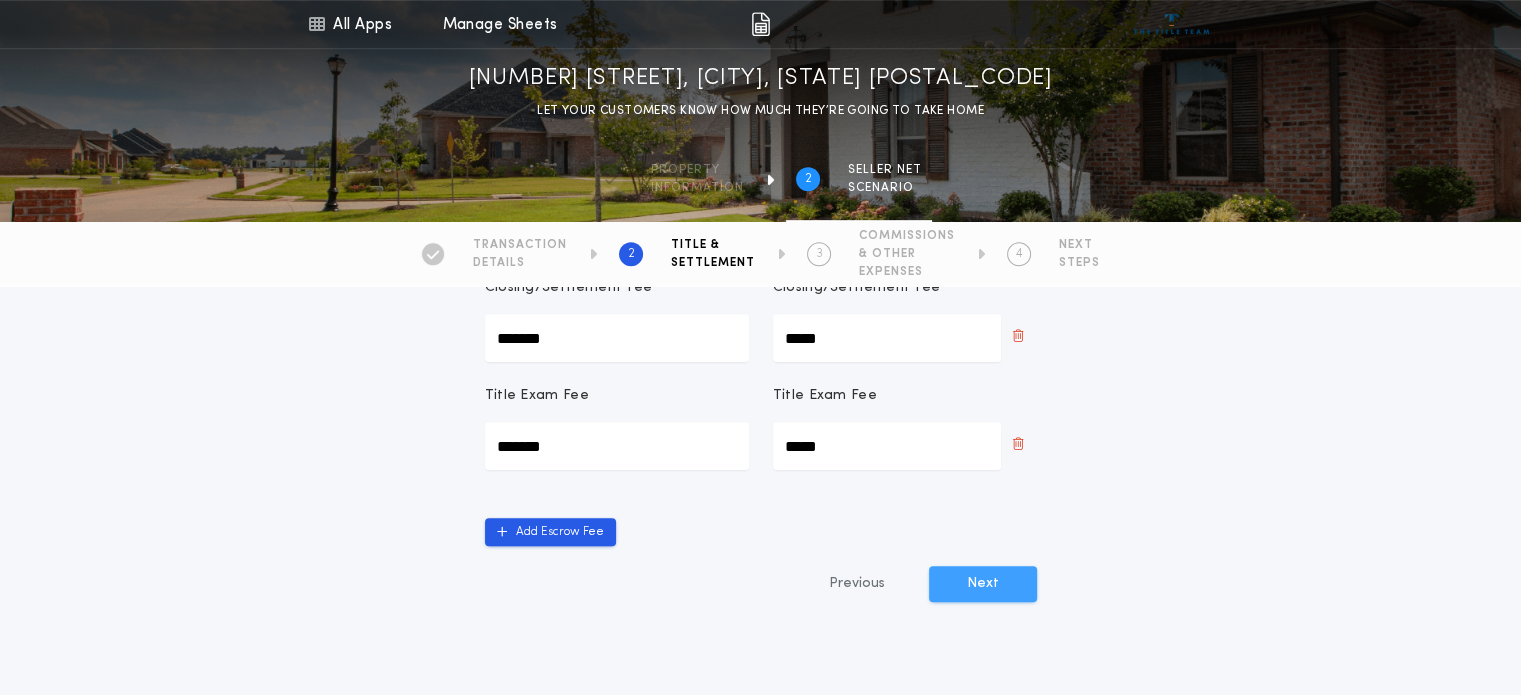 click on "Next" at bounding box center (983, 584) 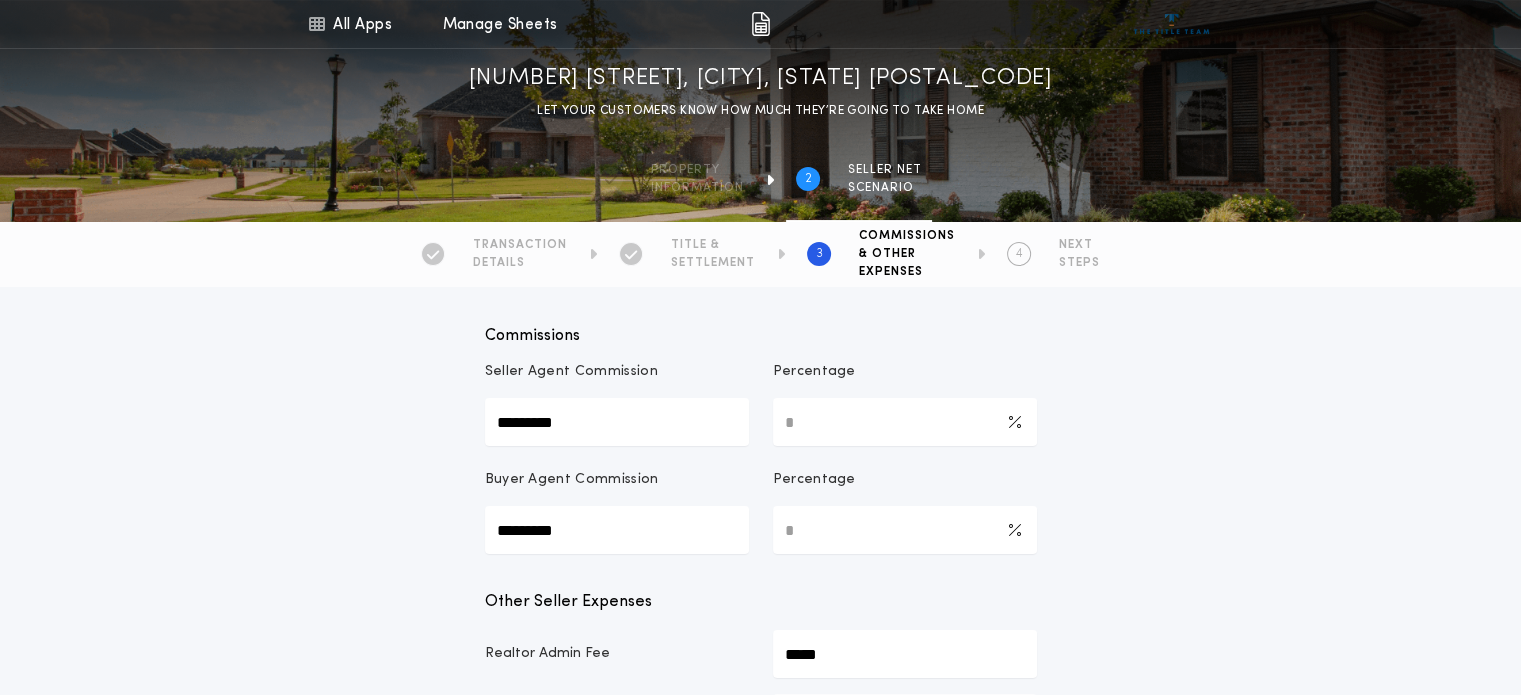 scroll, scrollTop: 287, scrollLeft: 0, axis: vertical 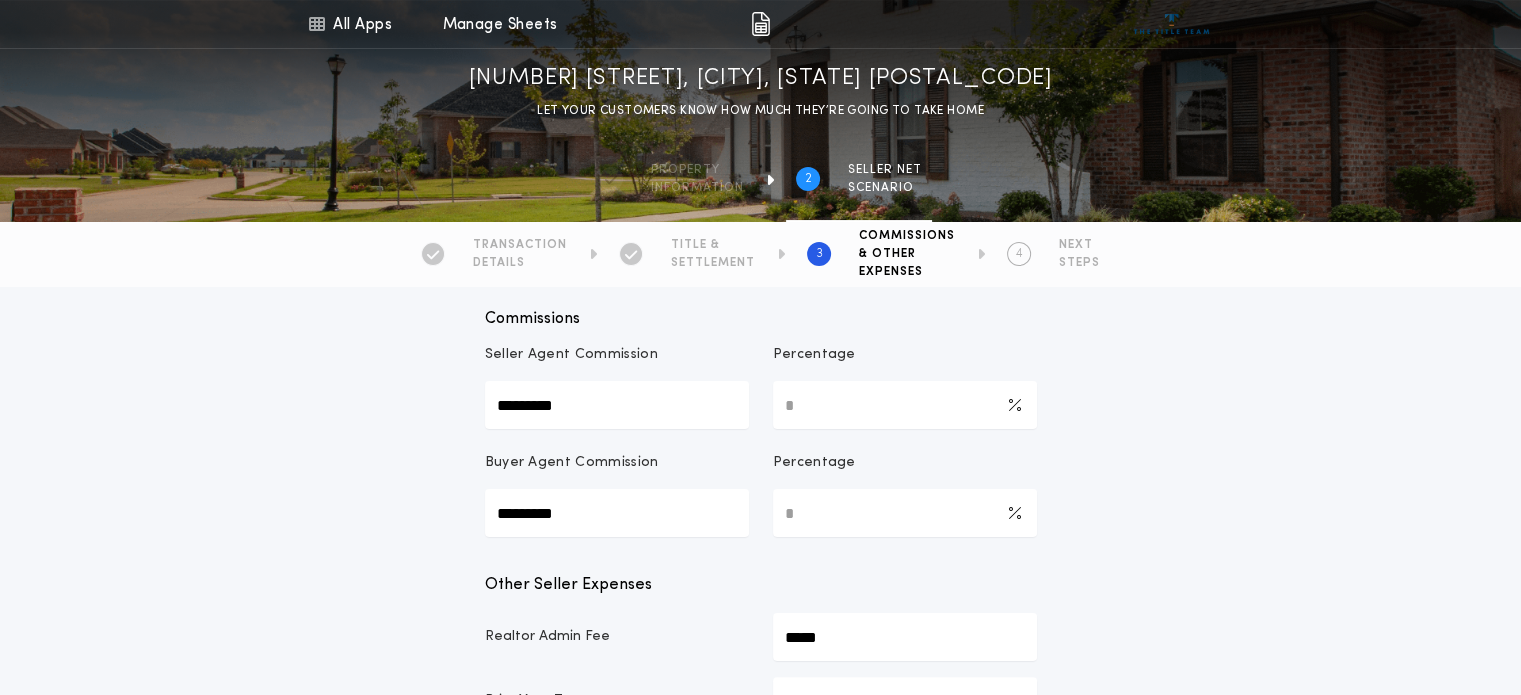 click on "*********" at bounding box center [617, 405] 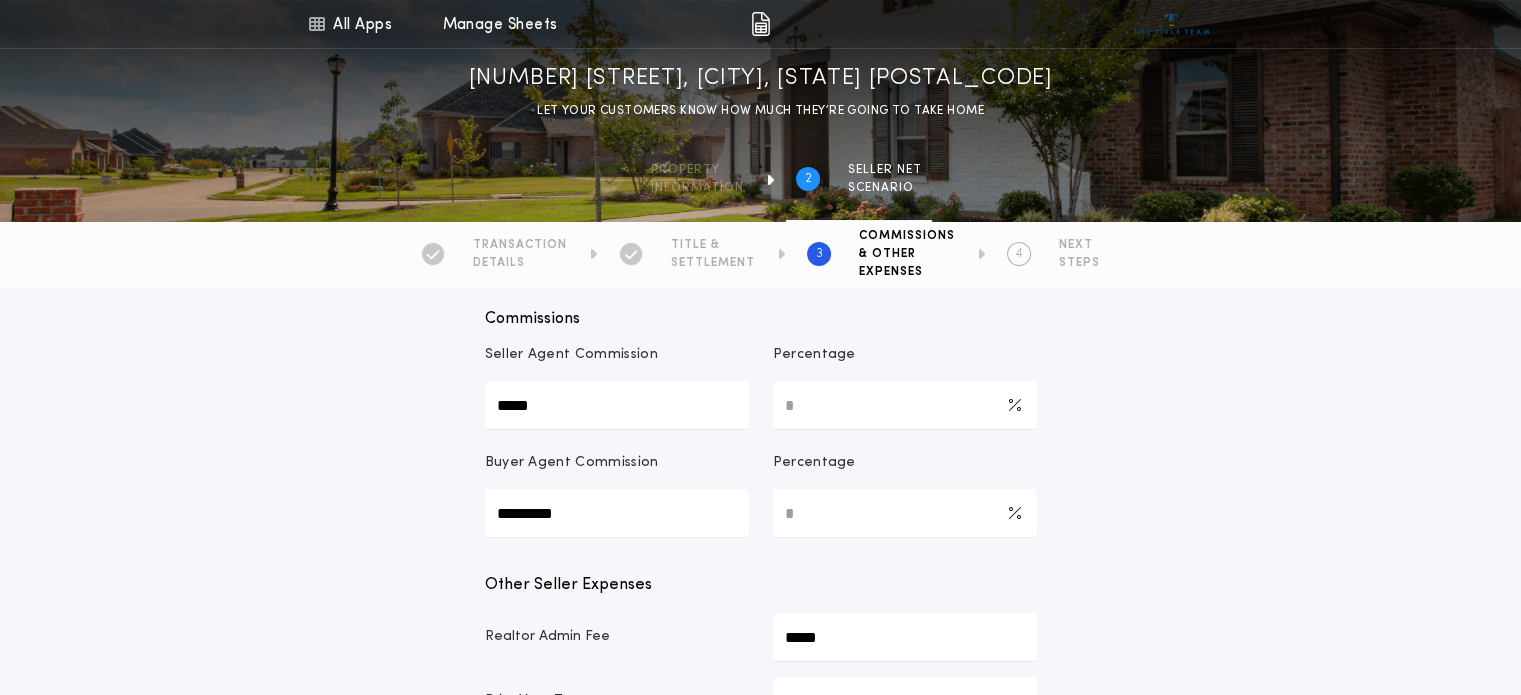 type on "*****" 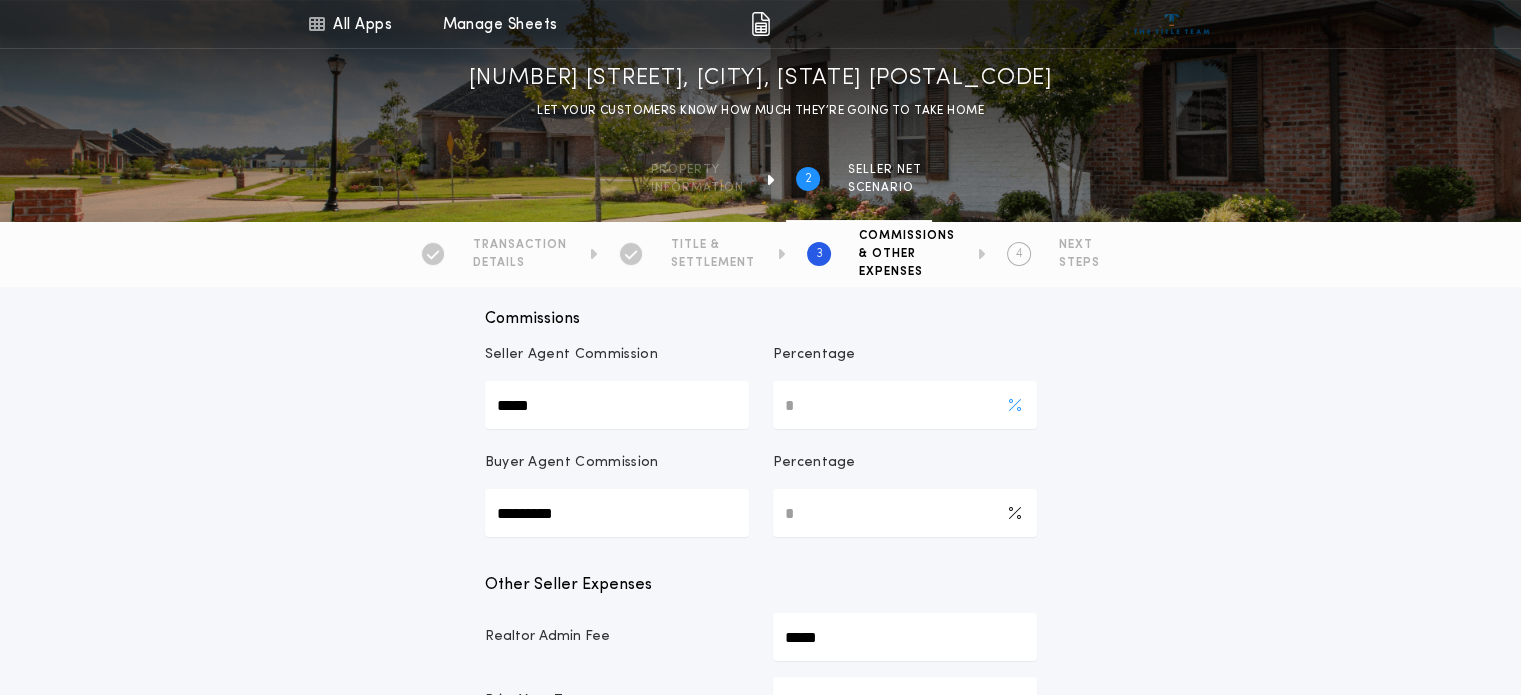 click on "*" at bounding box center [905, 405] 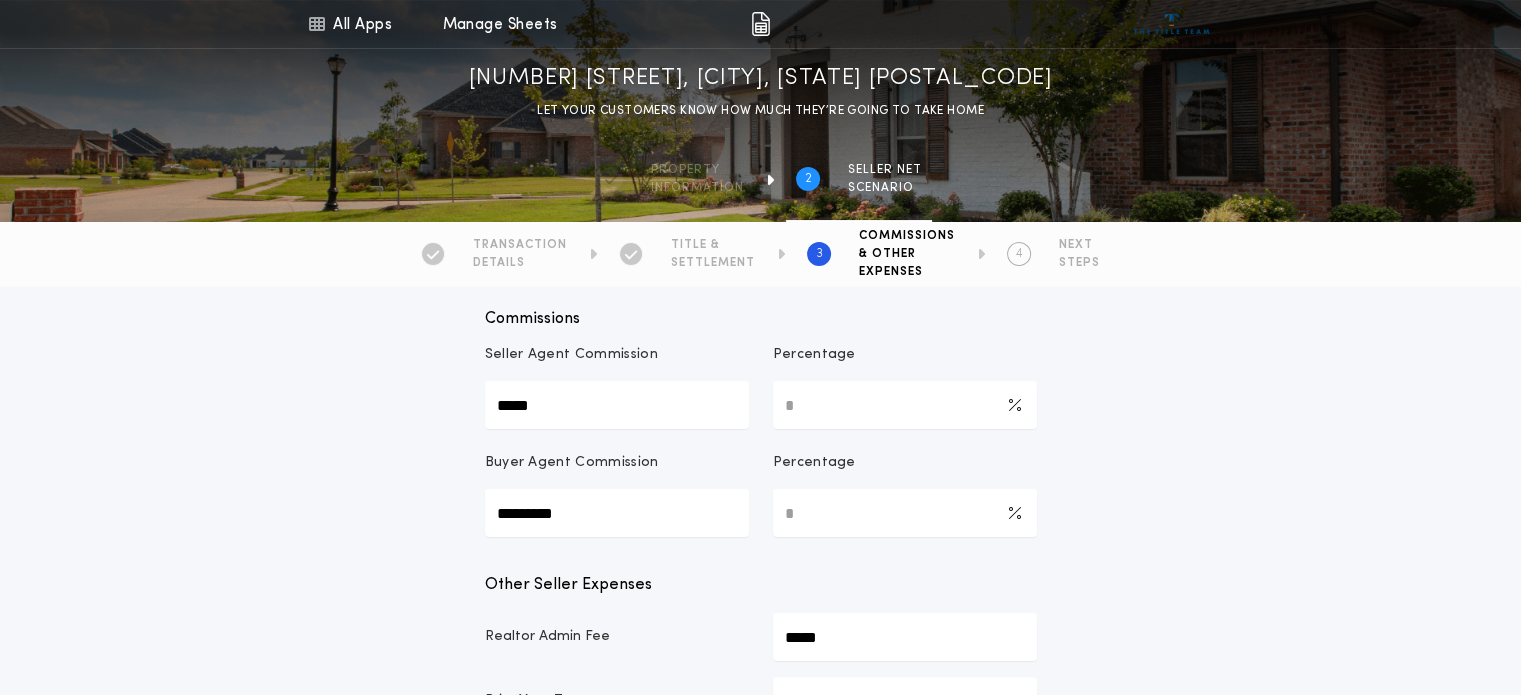 click on "*****" at bounding box center (617, 405) 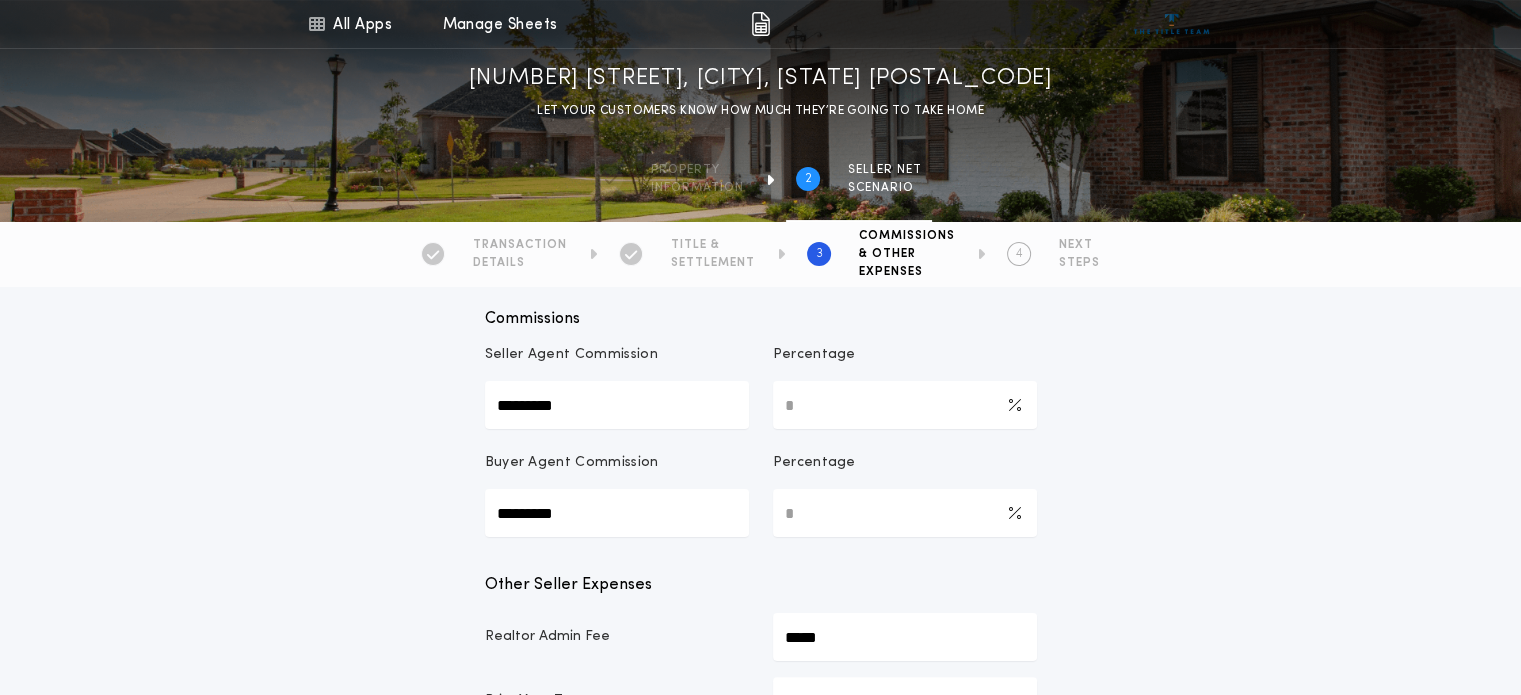 type on "*********" 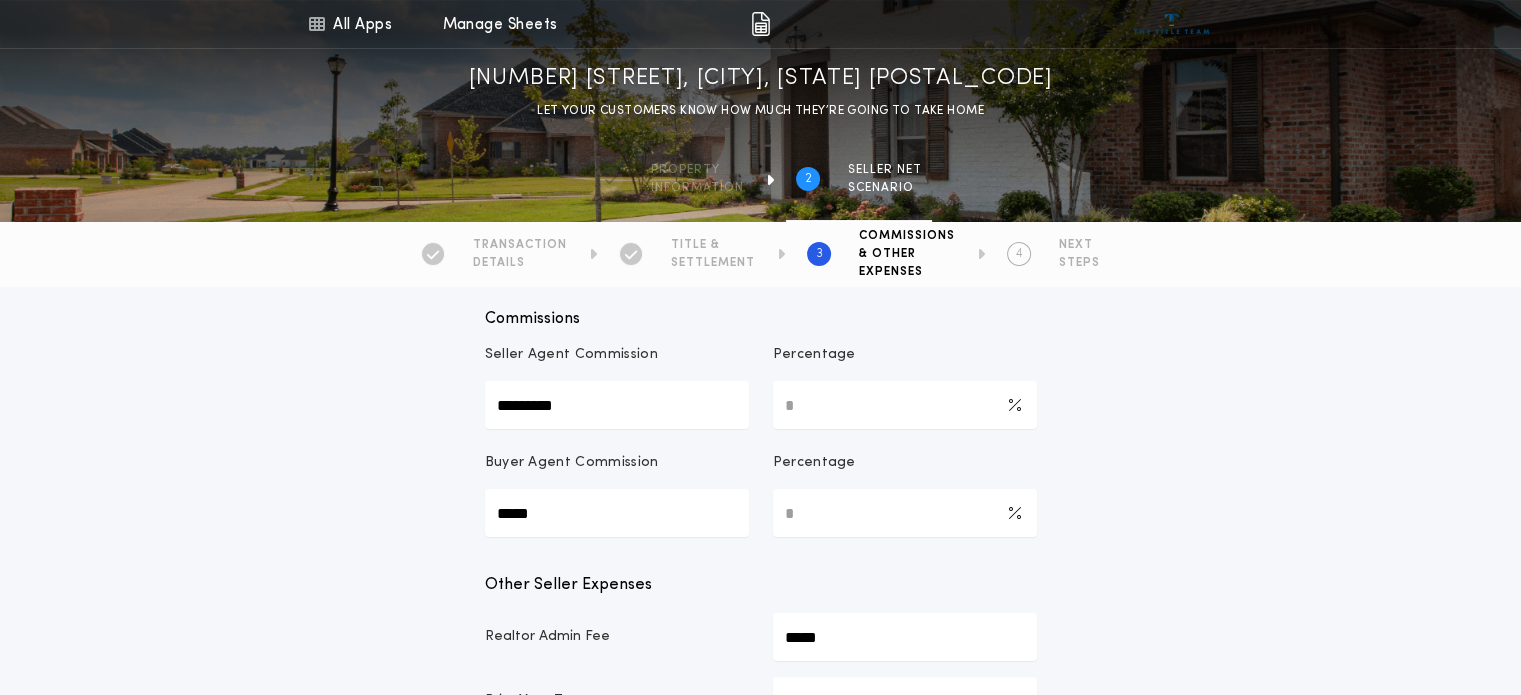 type on "*****" 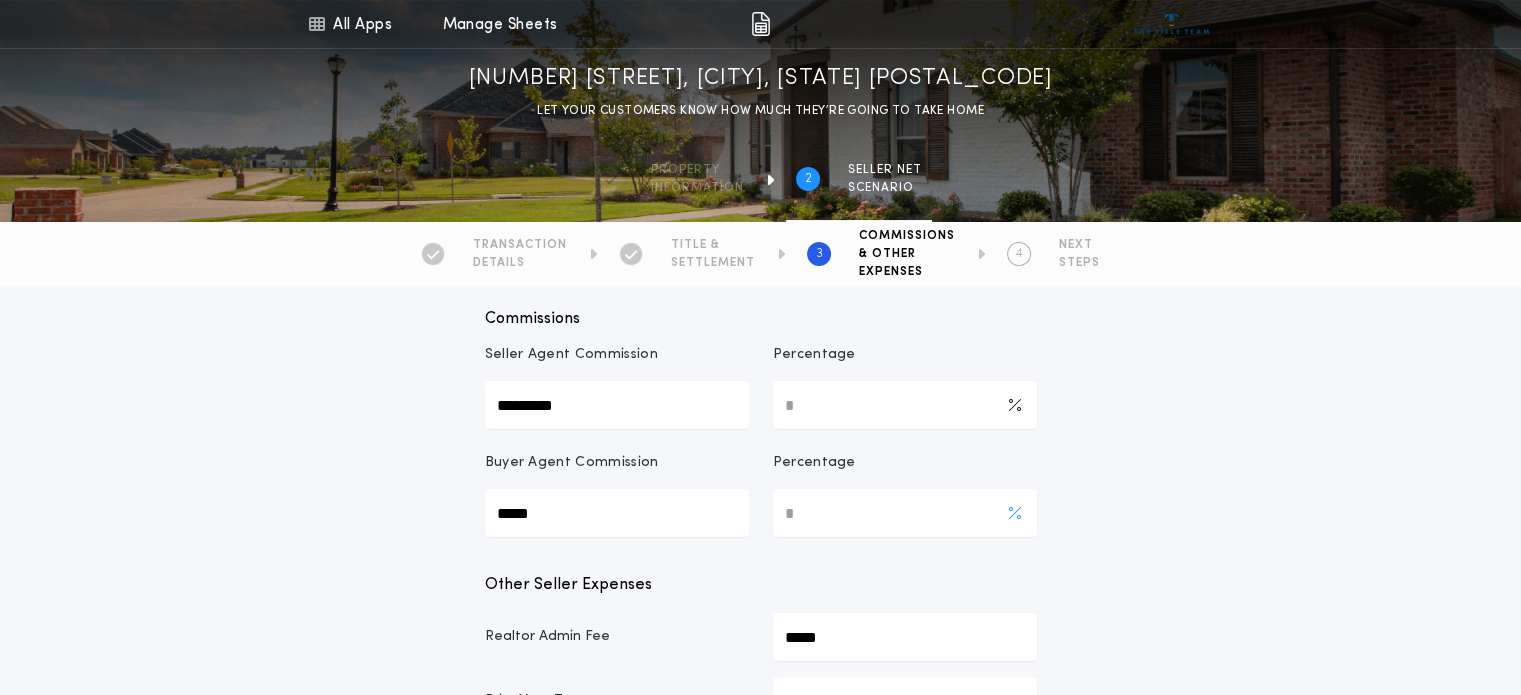 click on "*" at bounding box center [905, 513] 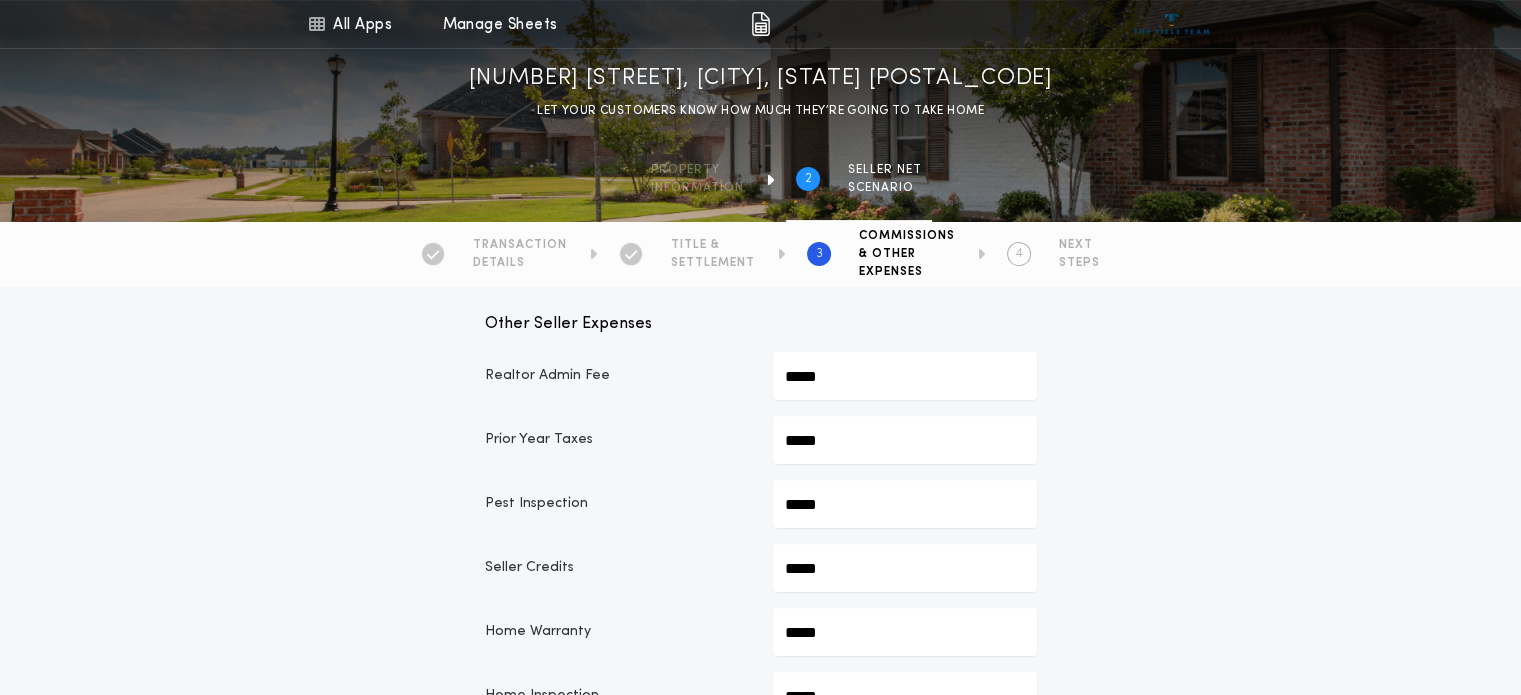 scroll, scrollTop: 556, scrollLeft: 0, axis: vertical 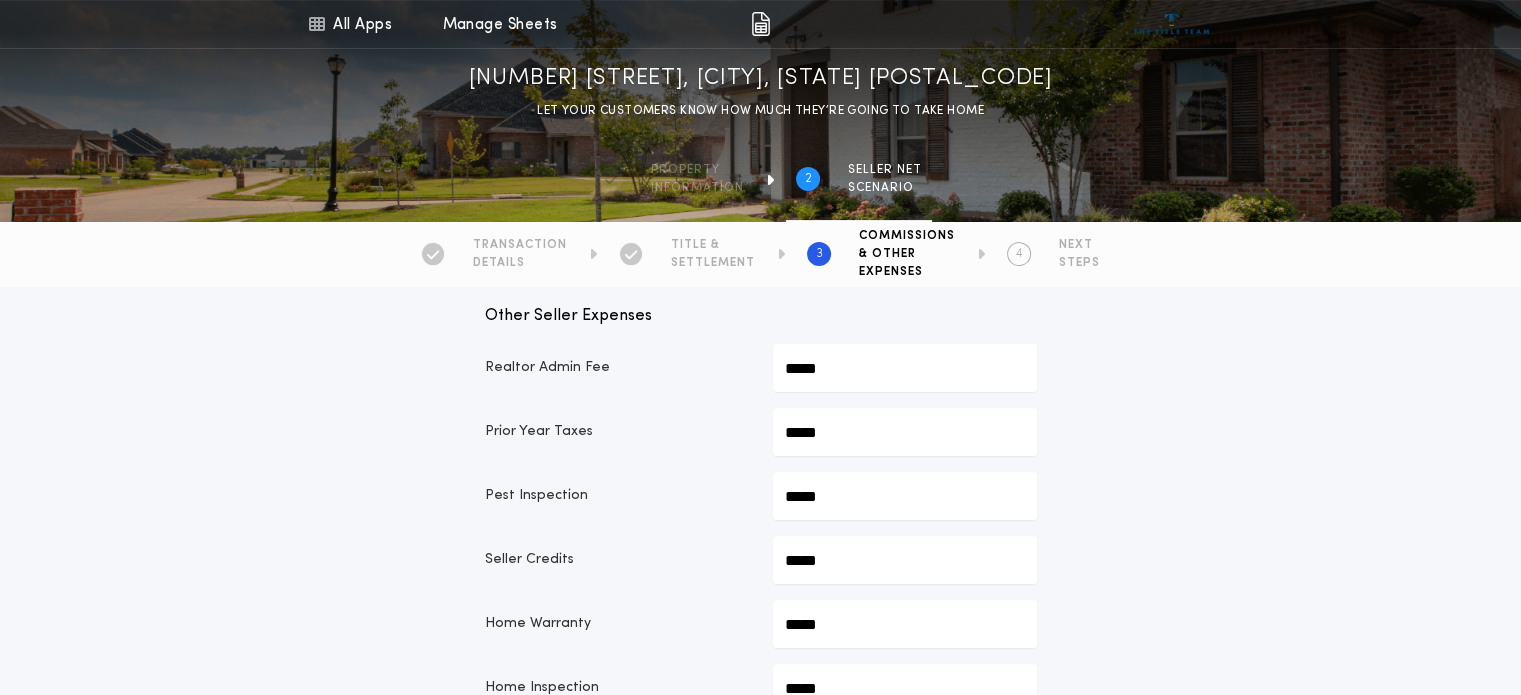 click on "*****" at bounding box center (905, -154) 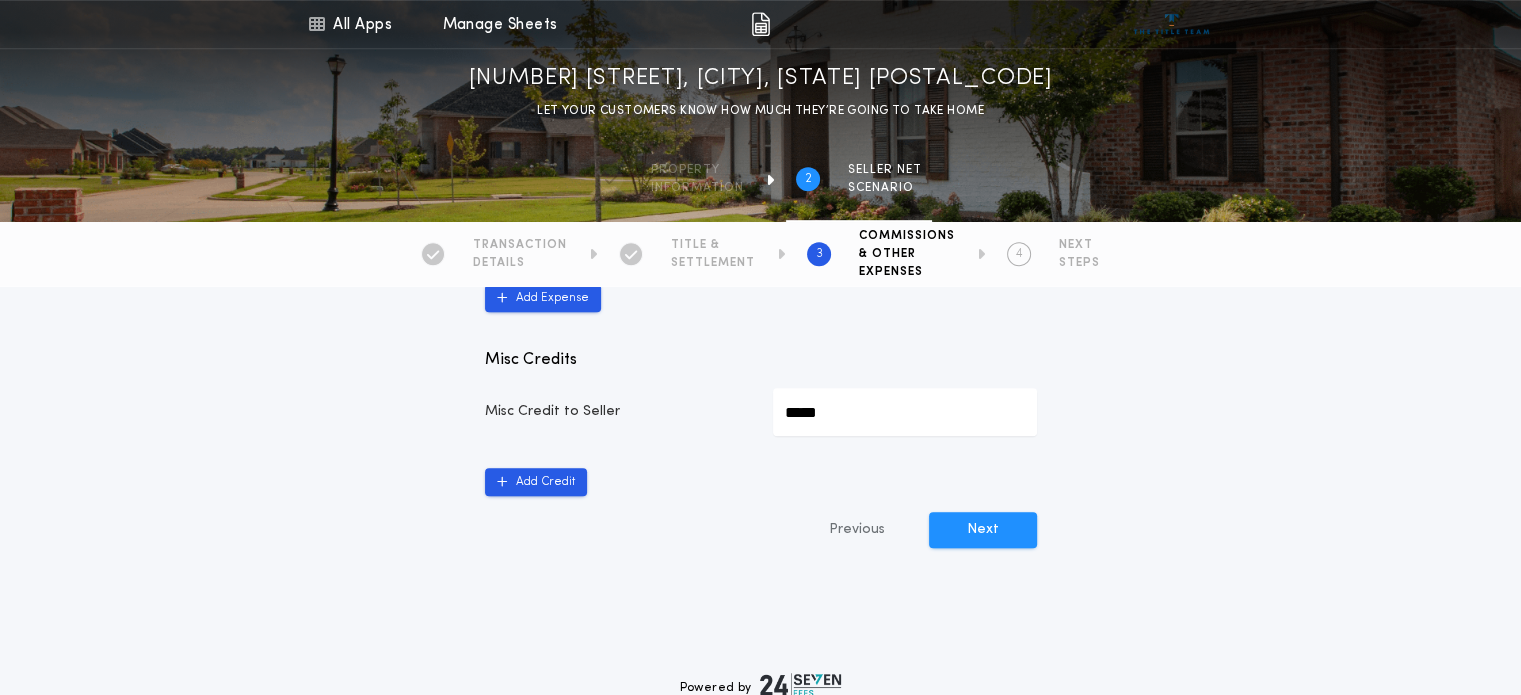 scroll, scrollTop: 1145, scrollLeft: 0, axis: vertical 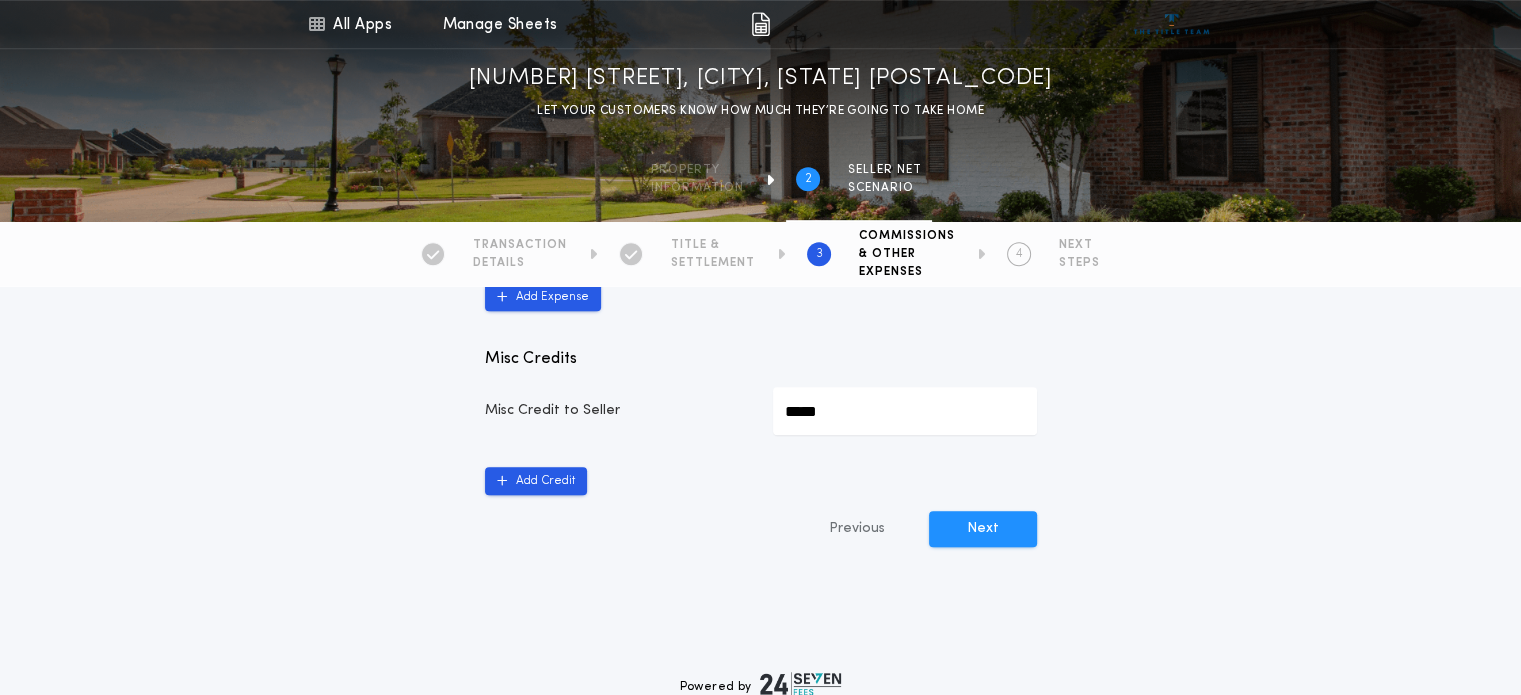 type on "*******" 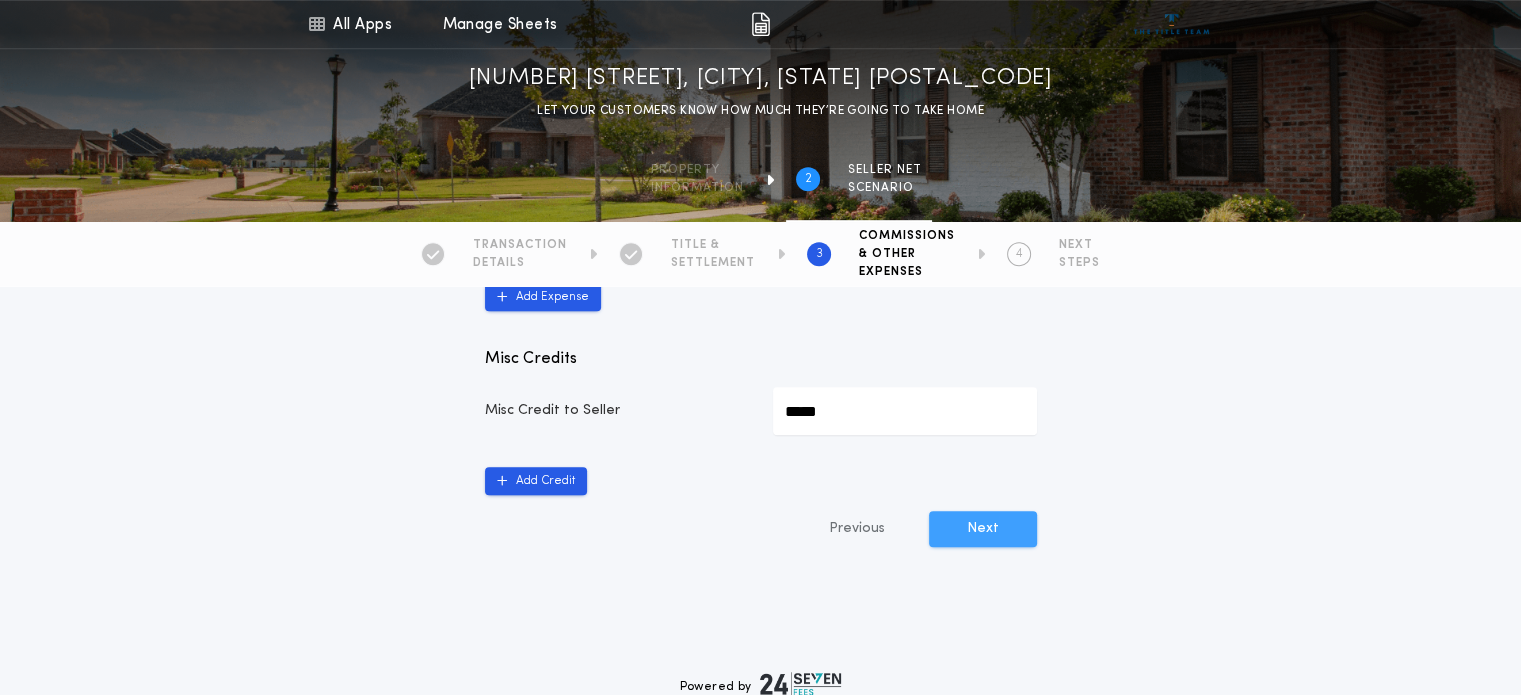 click on "Next" at bounding box center (983, 529) 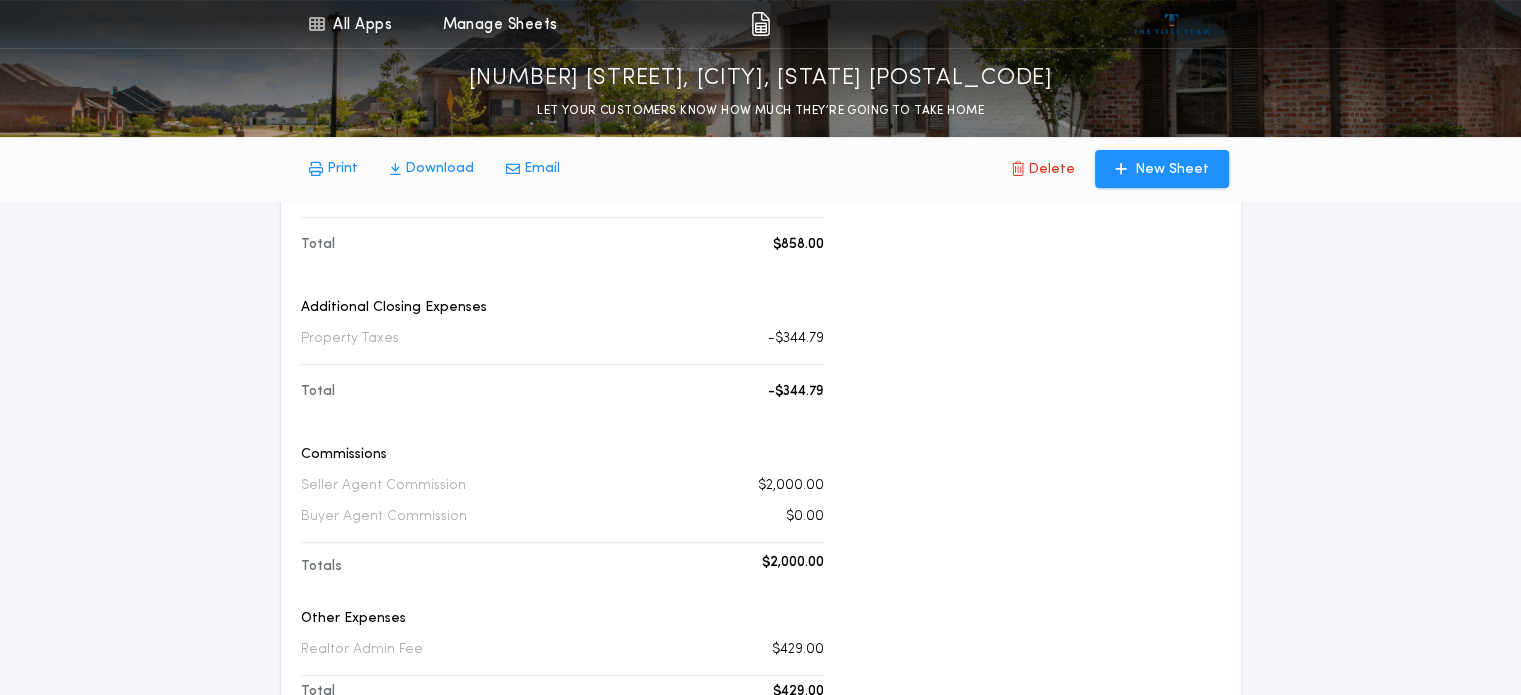 scroll, scrollTop: 554, scrollLeft: 0, axis: vertical 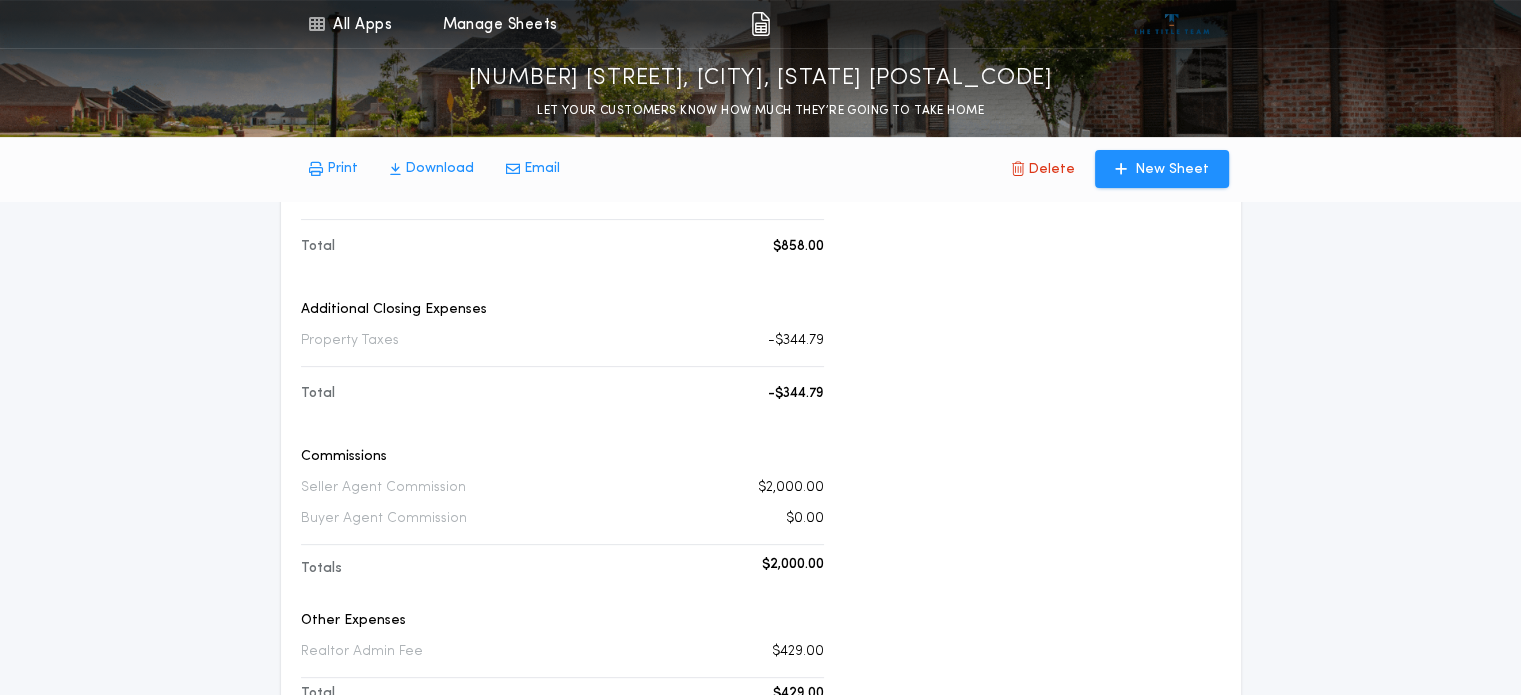 click on "-$344.79" at bounding box center (796, 394) 